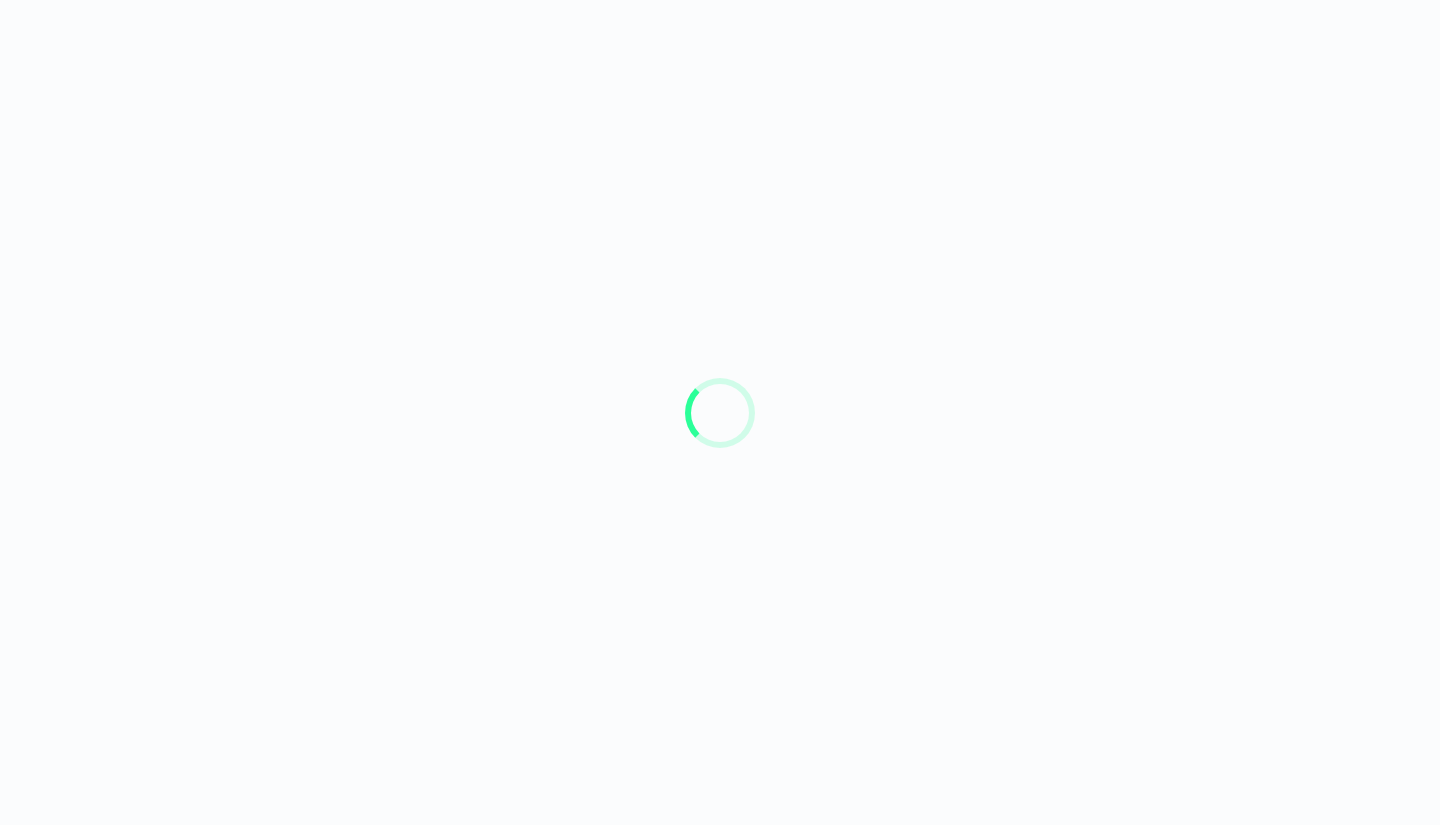scroll, scrollTop: 0, scrollLeft: 0, axis: both 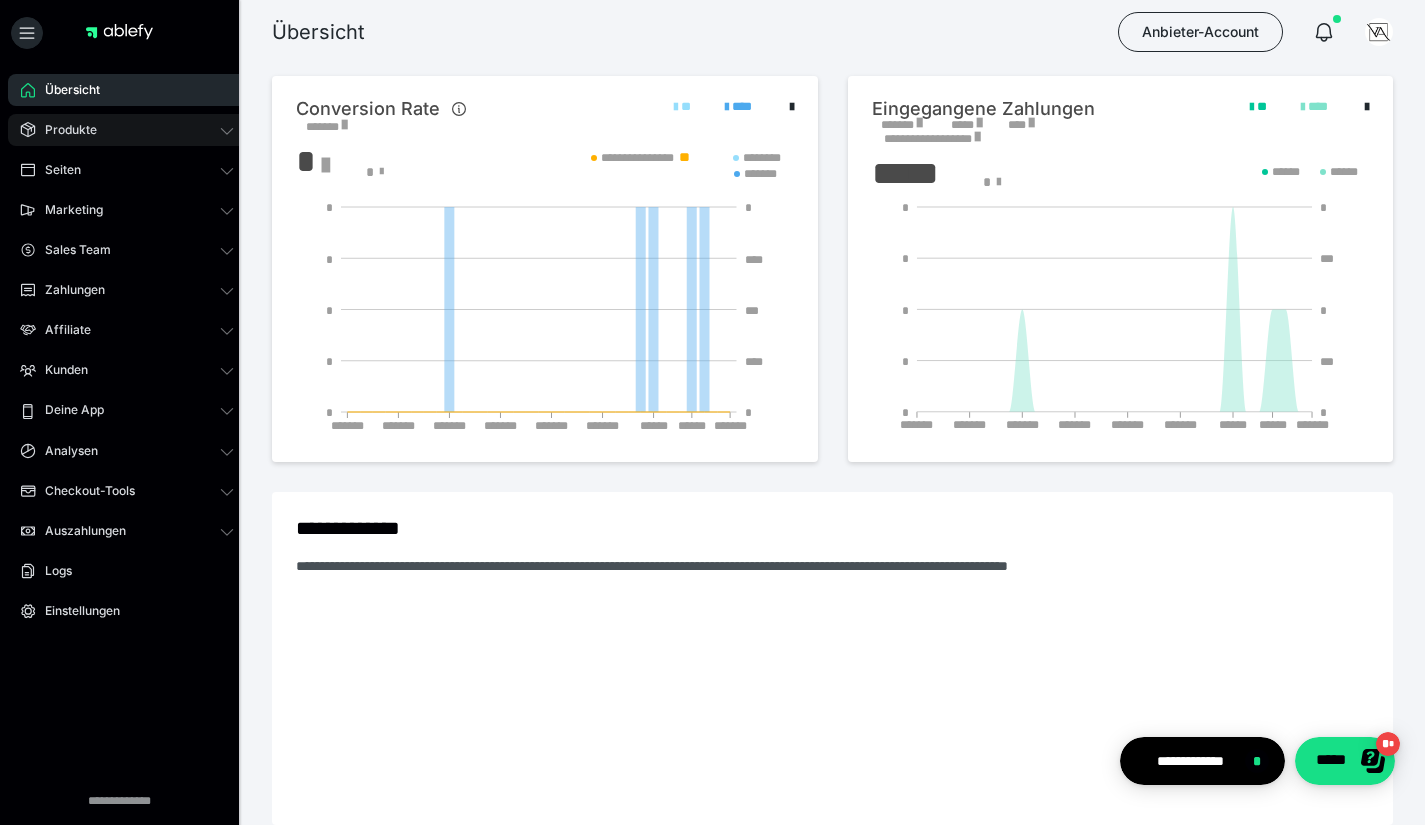 click 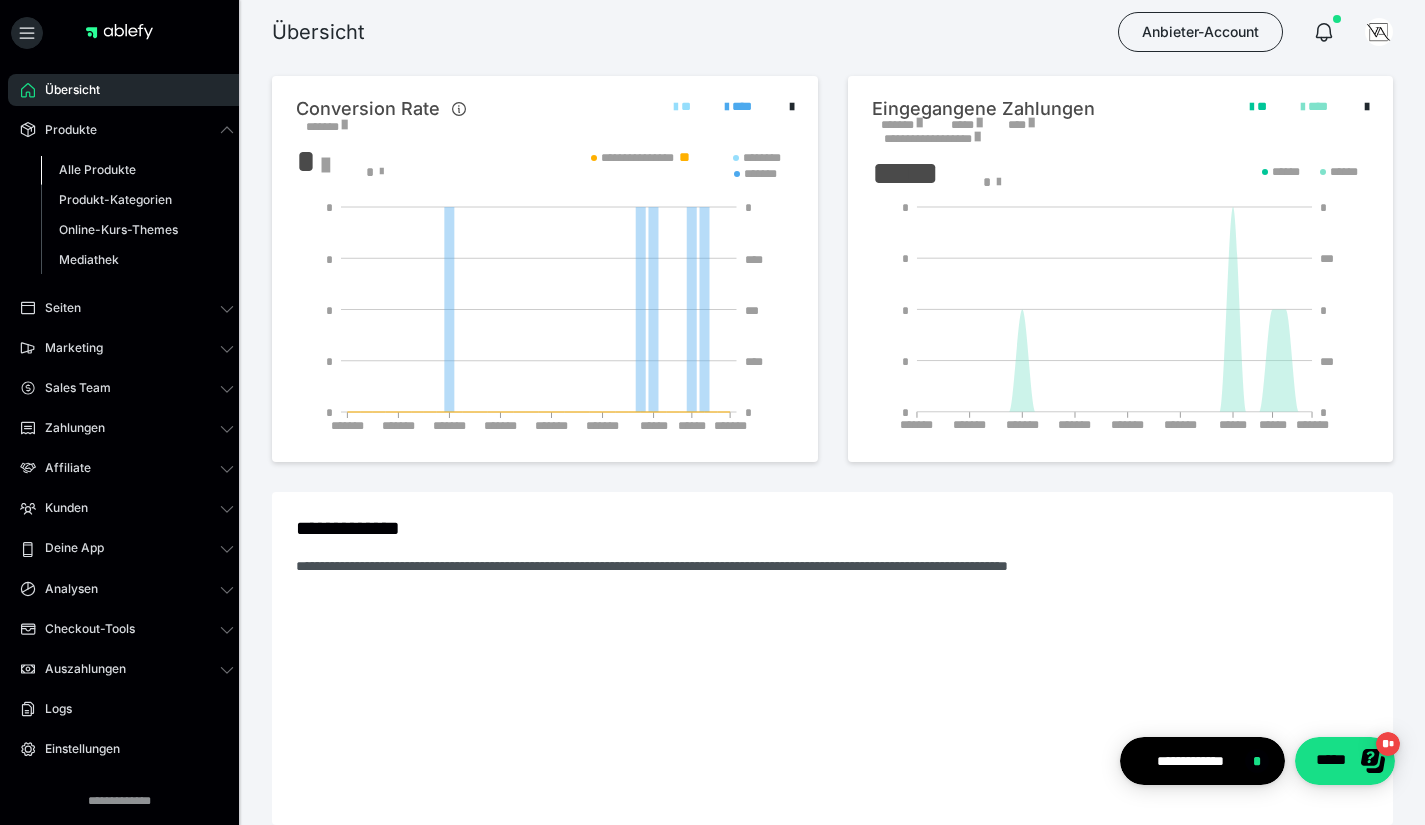 click on "Alle Produkte" at bounding box center (97, 169) 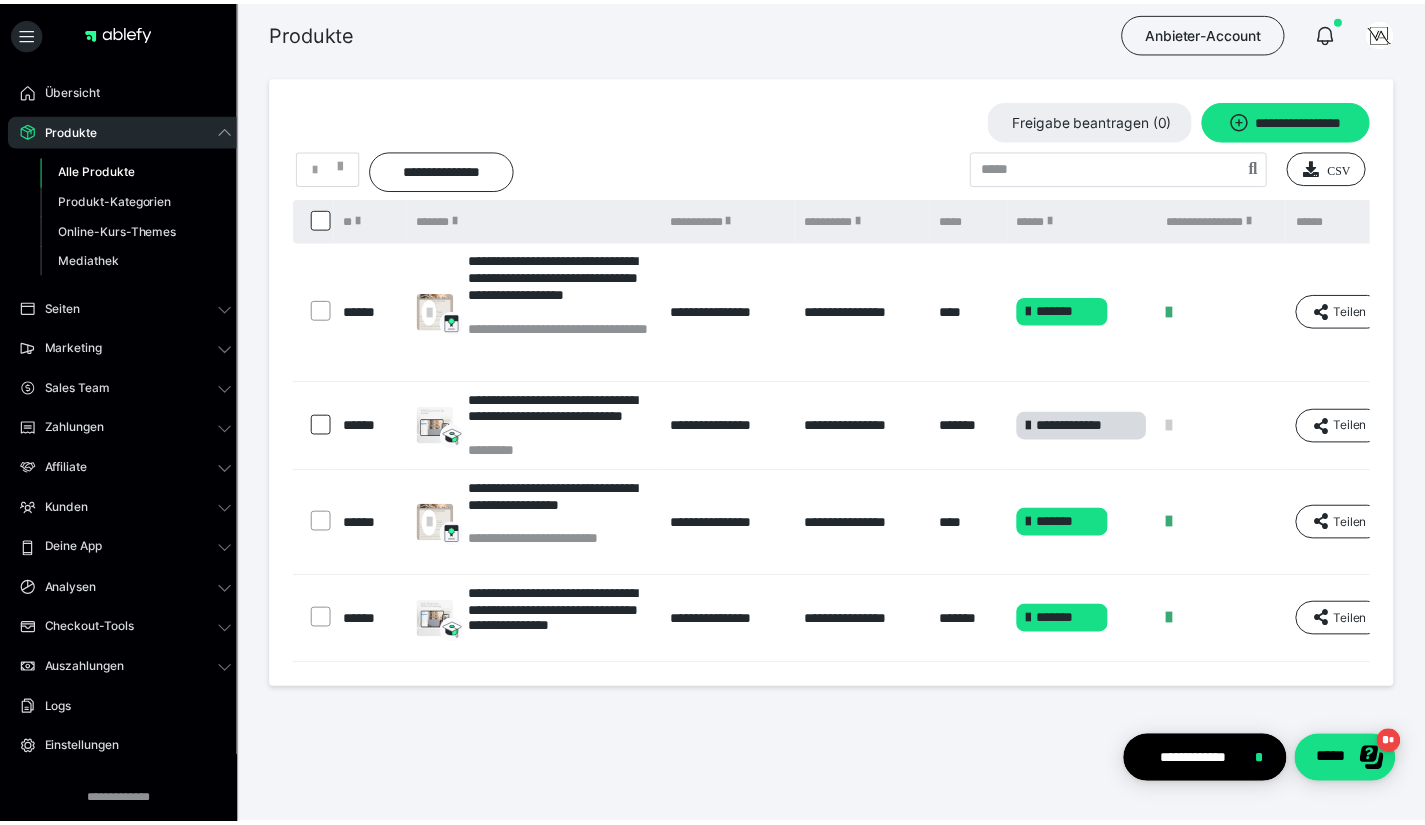 scroll, scrollTop: 0, scrollLeft: 147, axis: horizontal 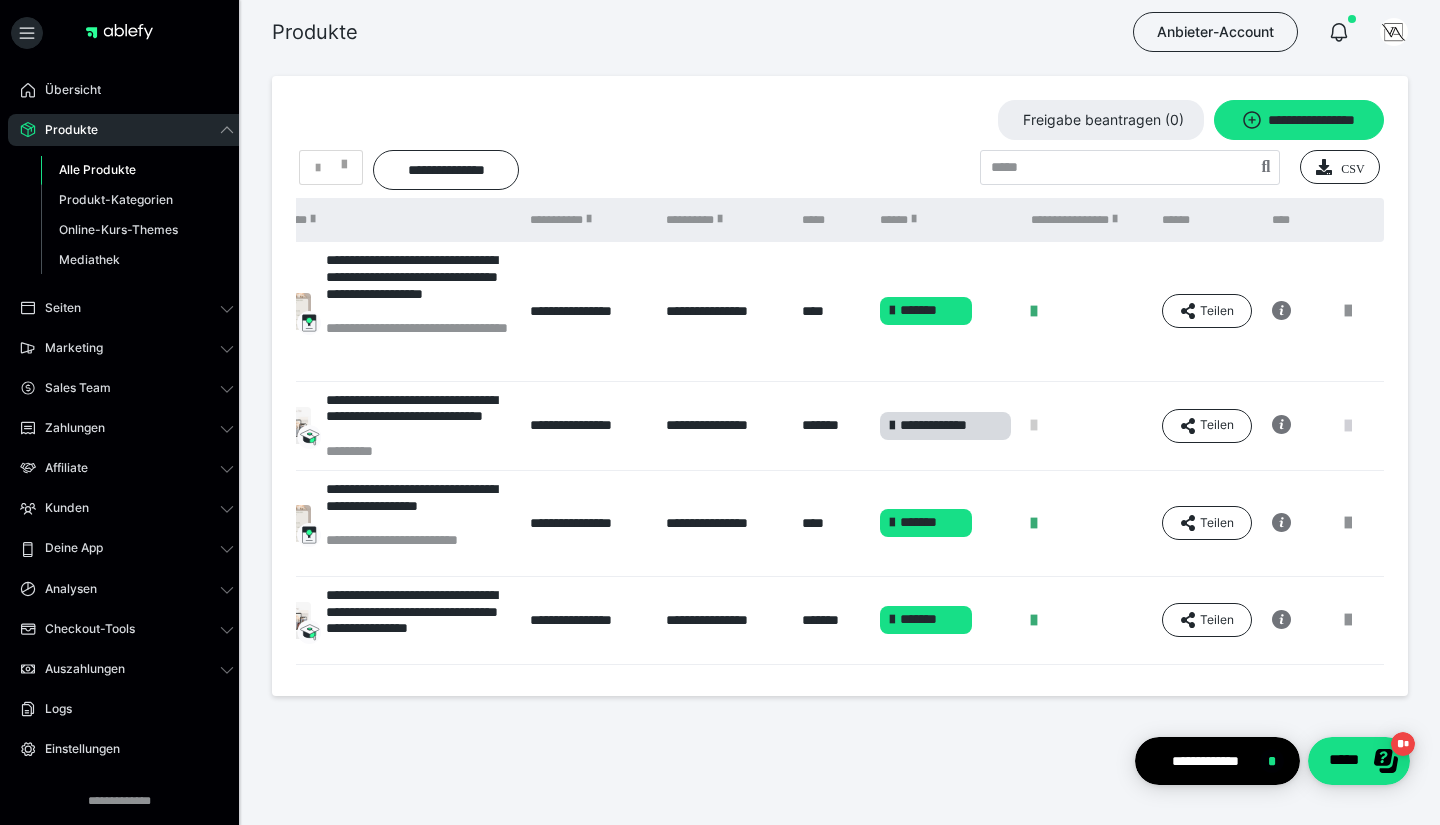 click at bounding box center [1348, 426] 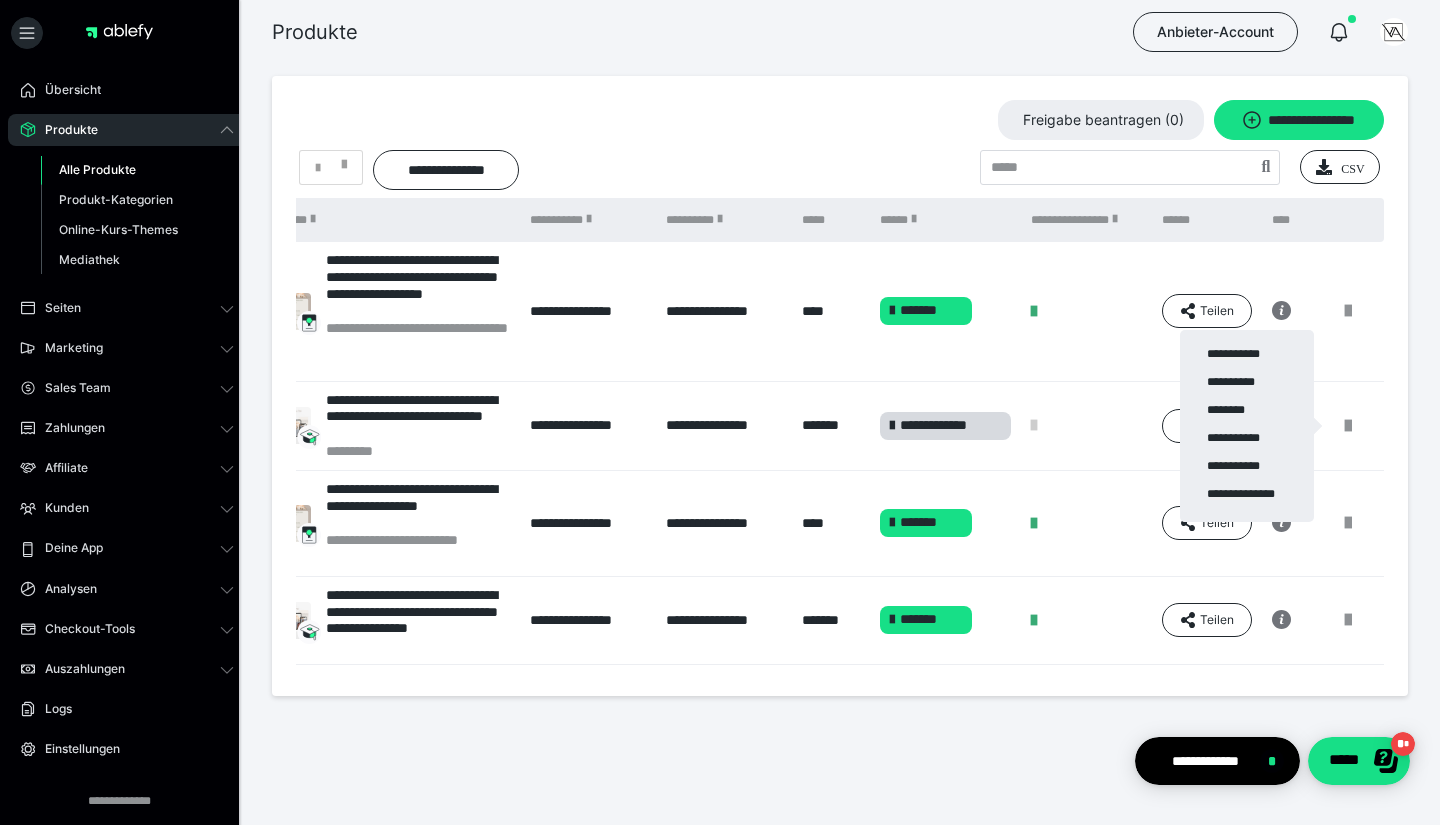 click at bounding box center (720, 412) 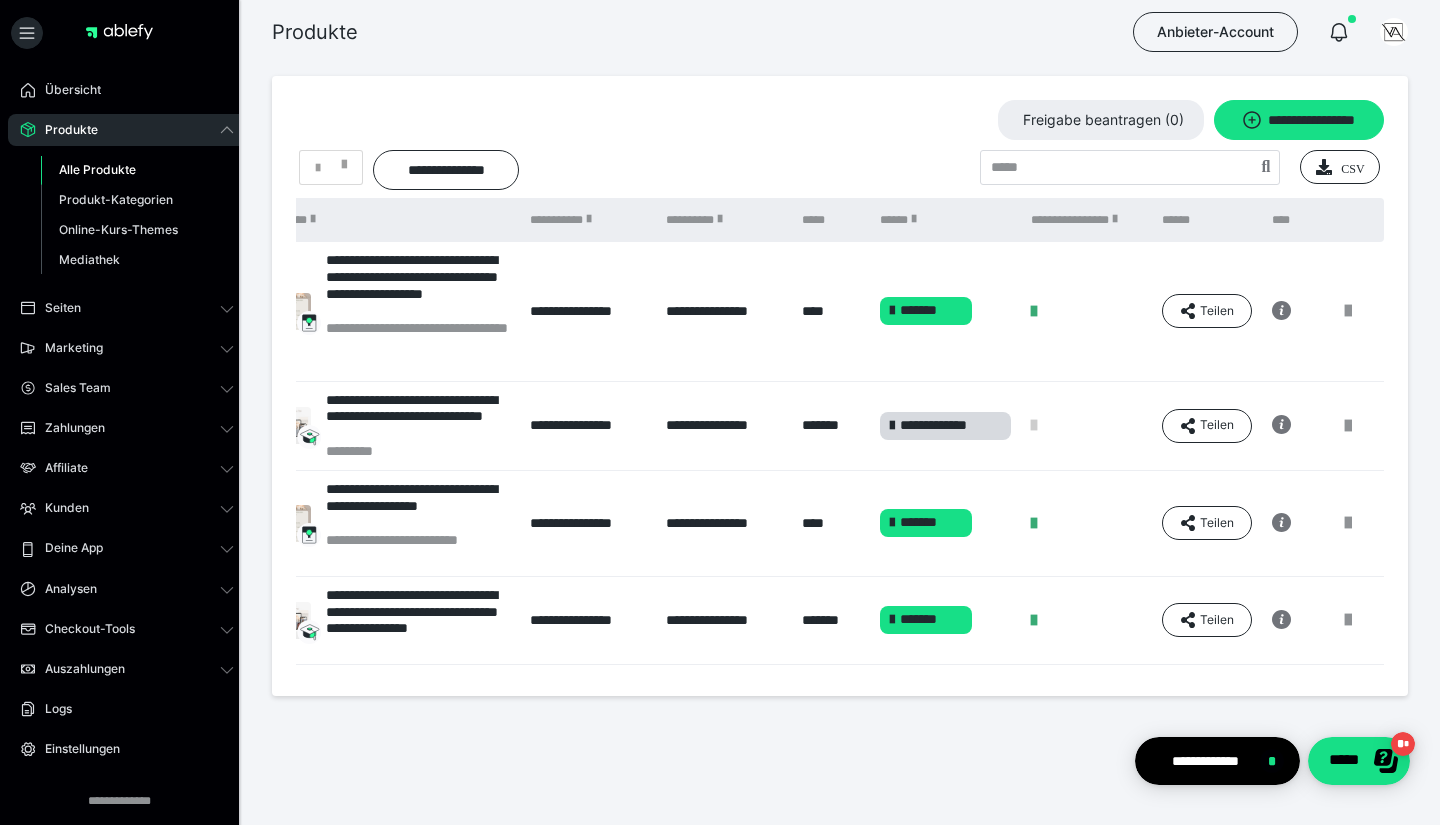 click on "*******" at bounding box center [831, 425] 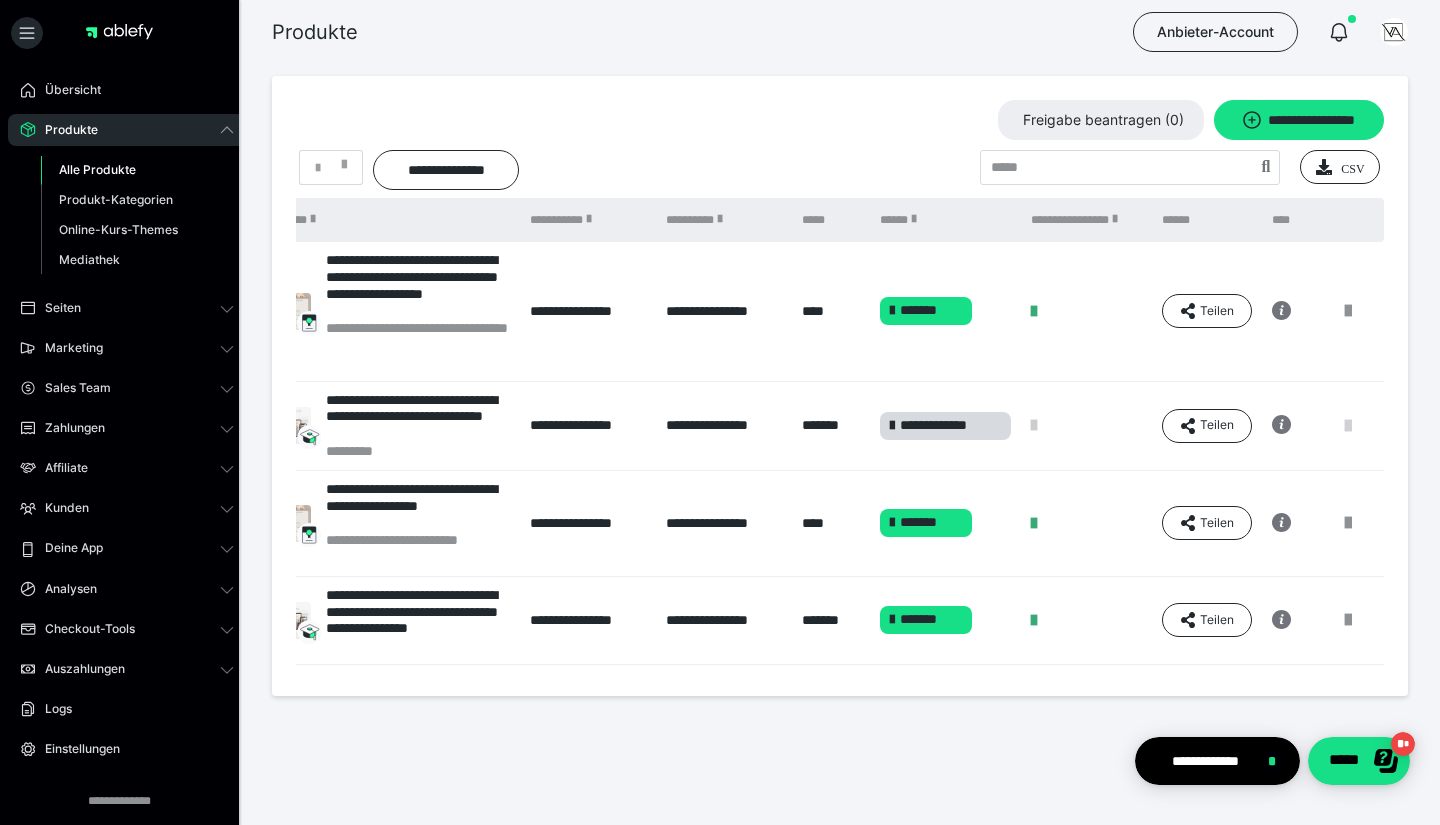 click at bounding box center (1348, 426) 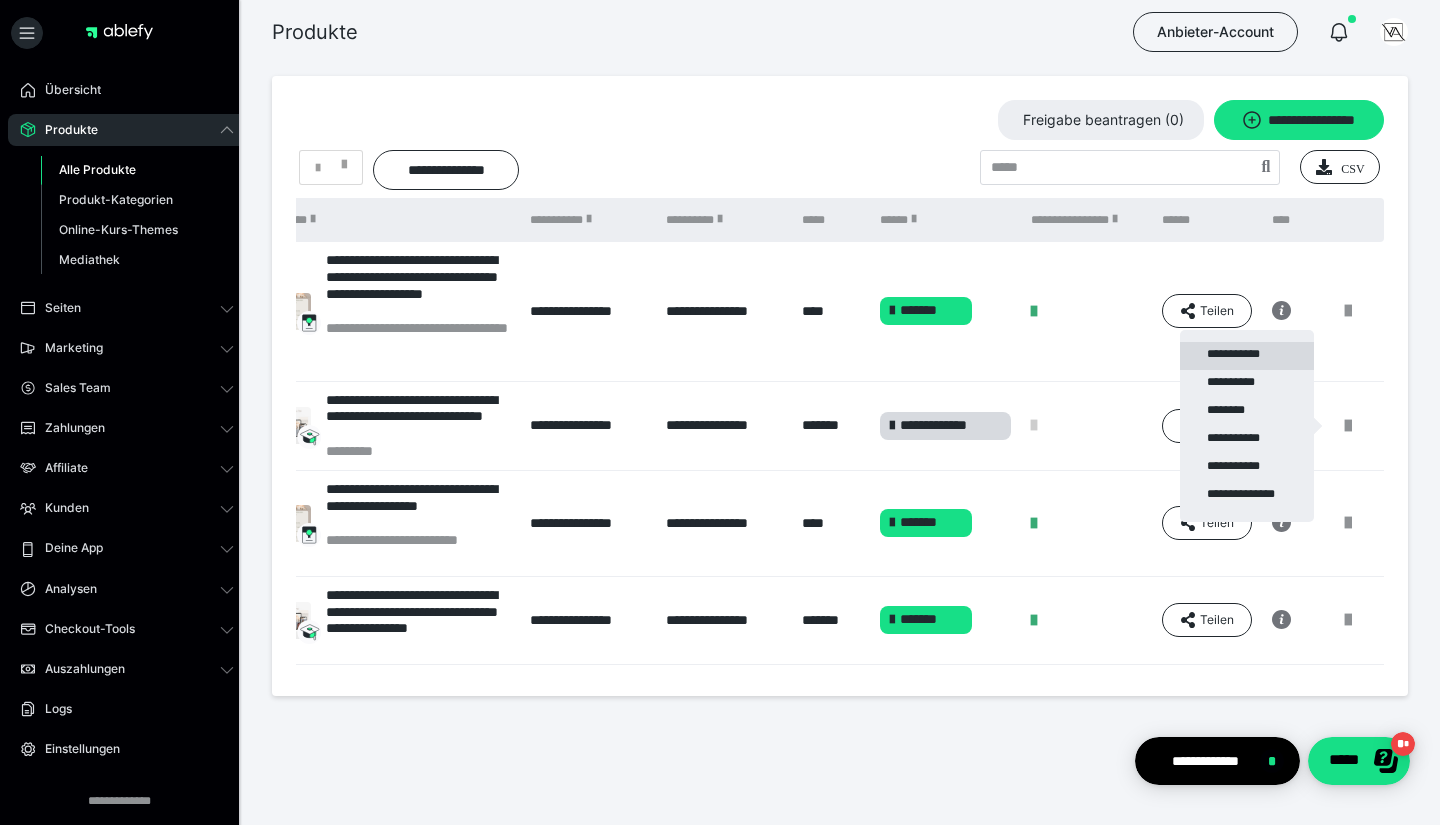 click on "**********" at bounding box center [1247, 356] 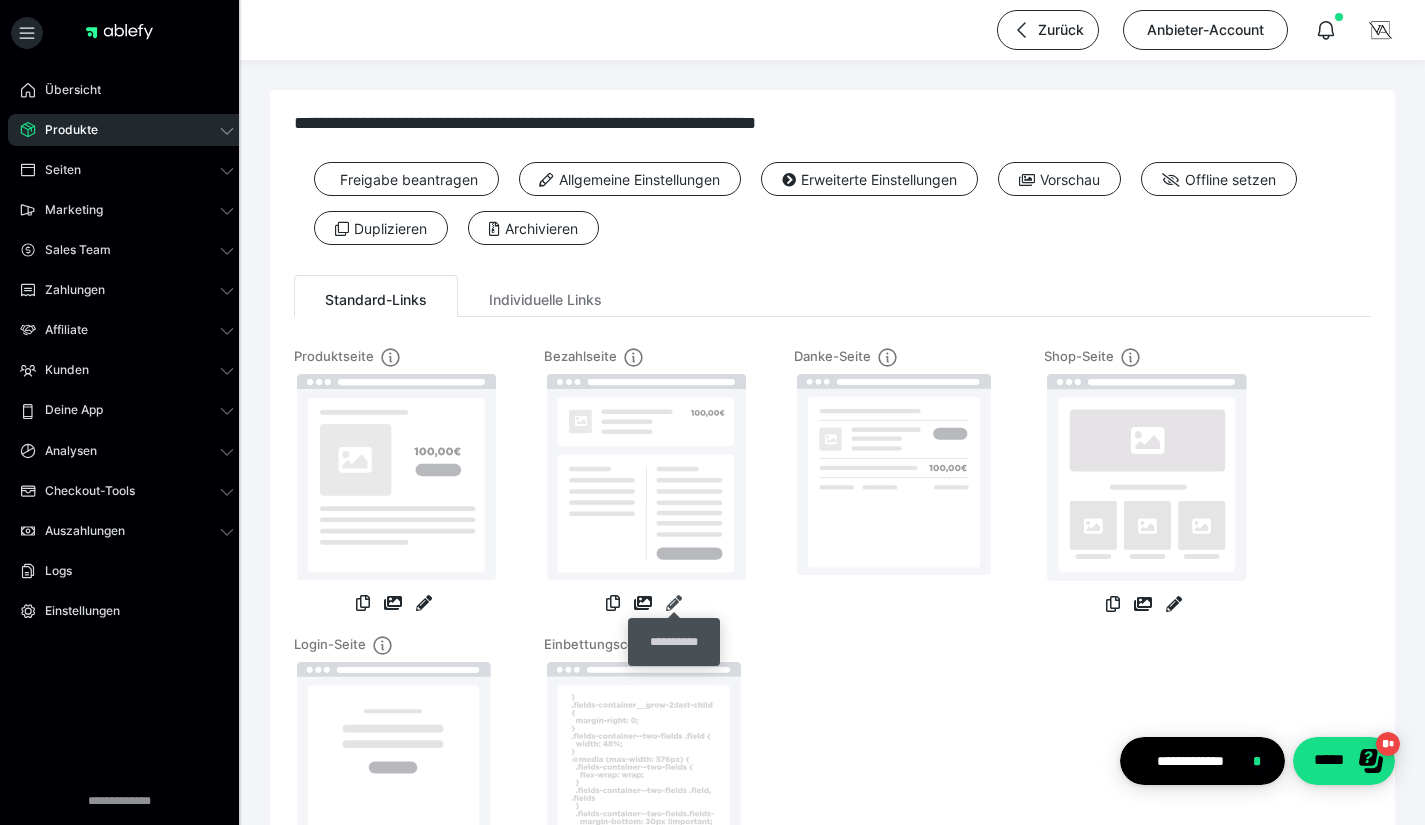 click at bounding box center [674, 603] 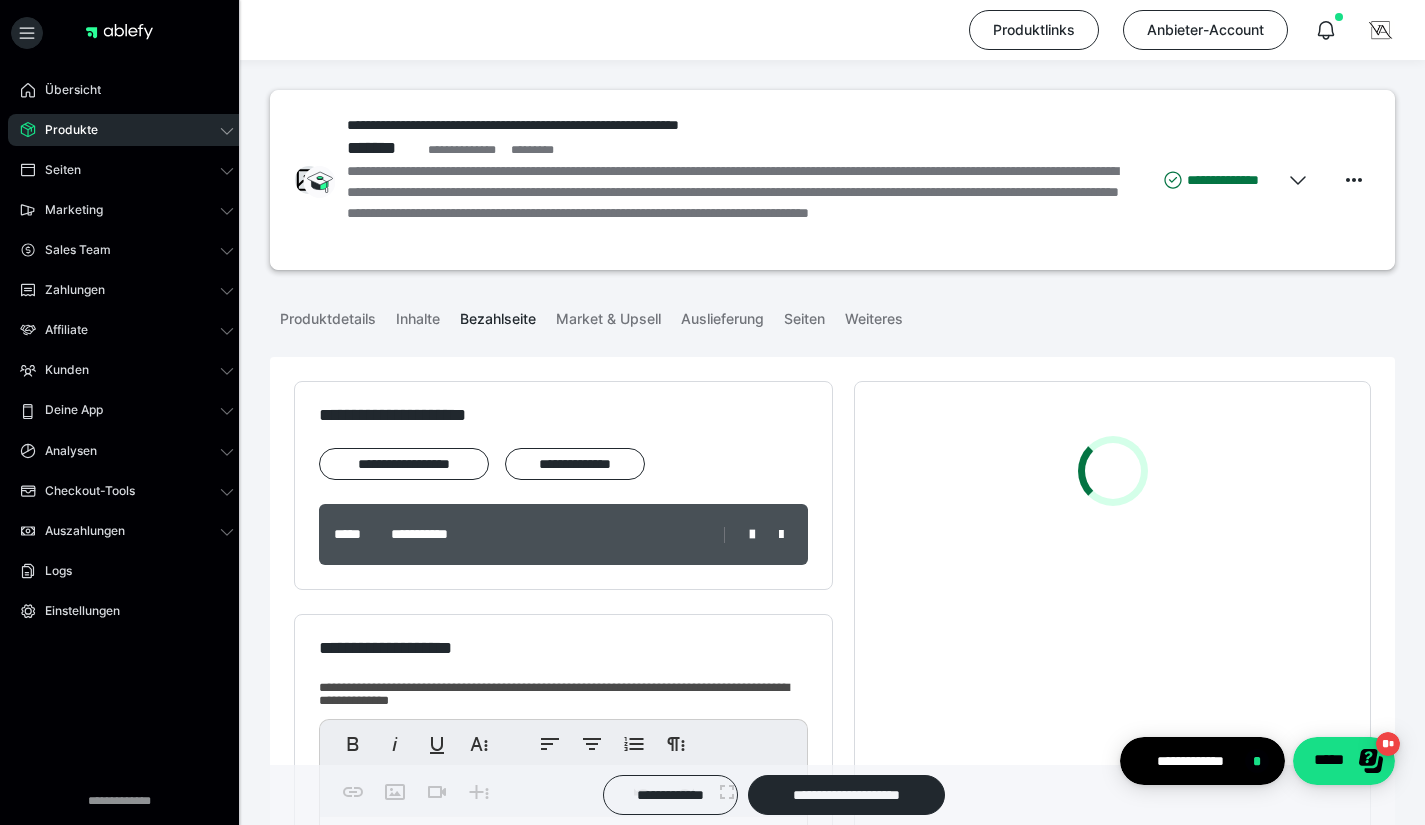 scroll, scrollTop: 250, scrollLeft: 0, axis: vertical 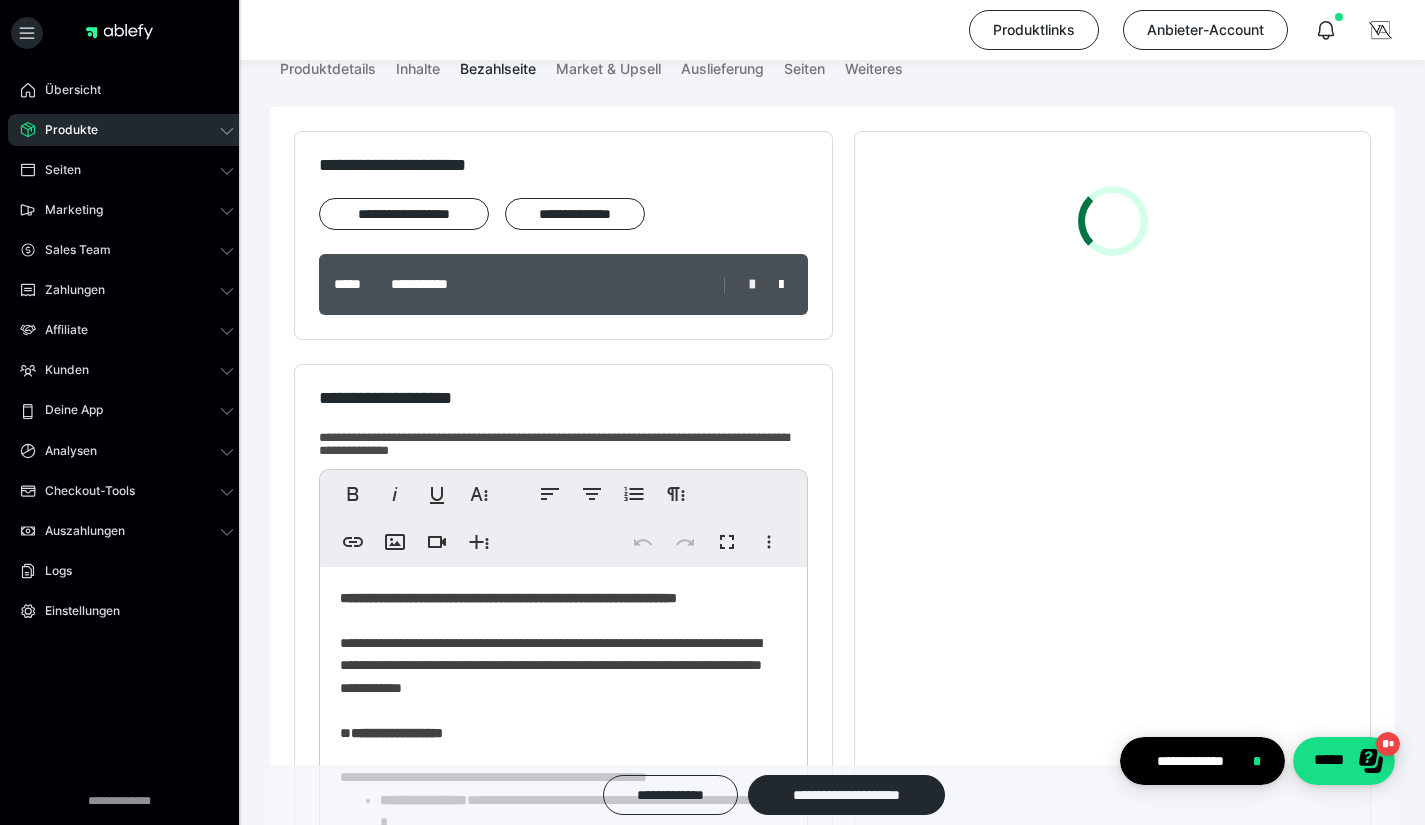 click at bounding box center (752, 285) 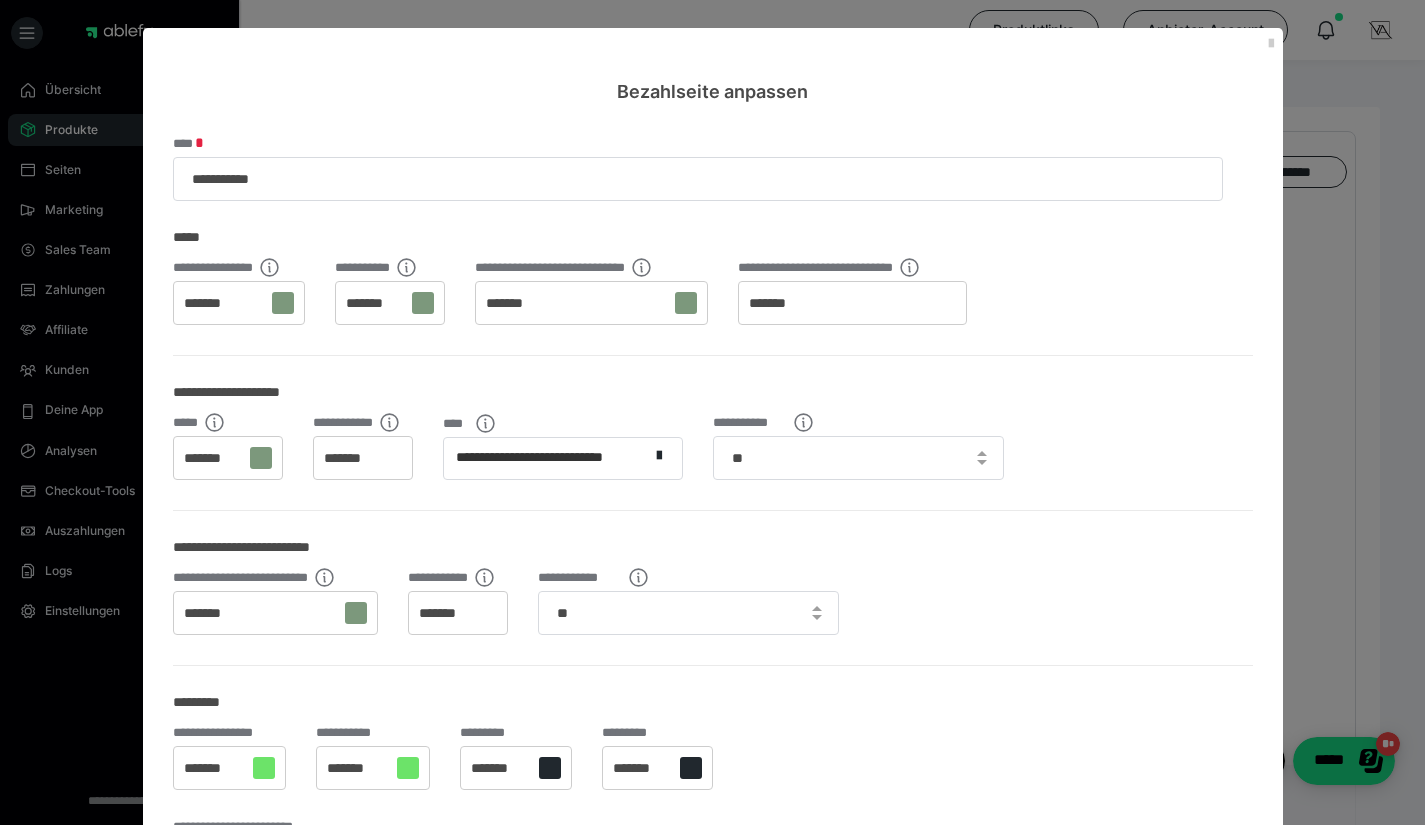 scroll, scrollTop: 0, scrollLeft: 0, axis: both 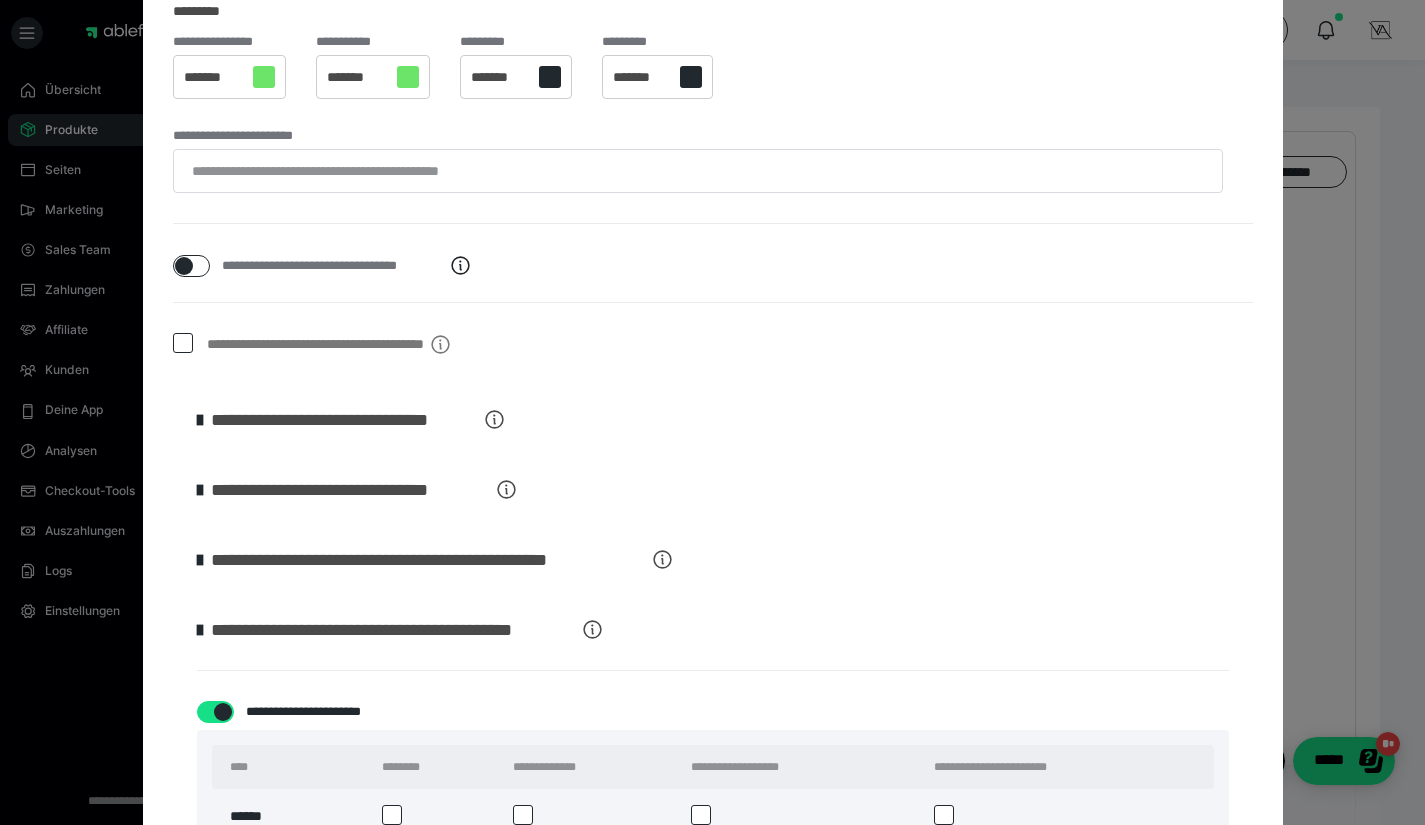 click on "**********" at bounding box center (345, 420) 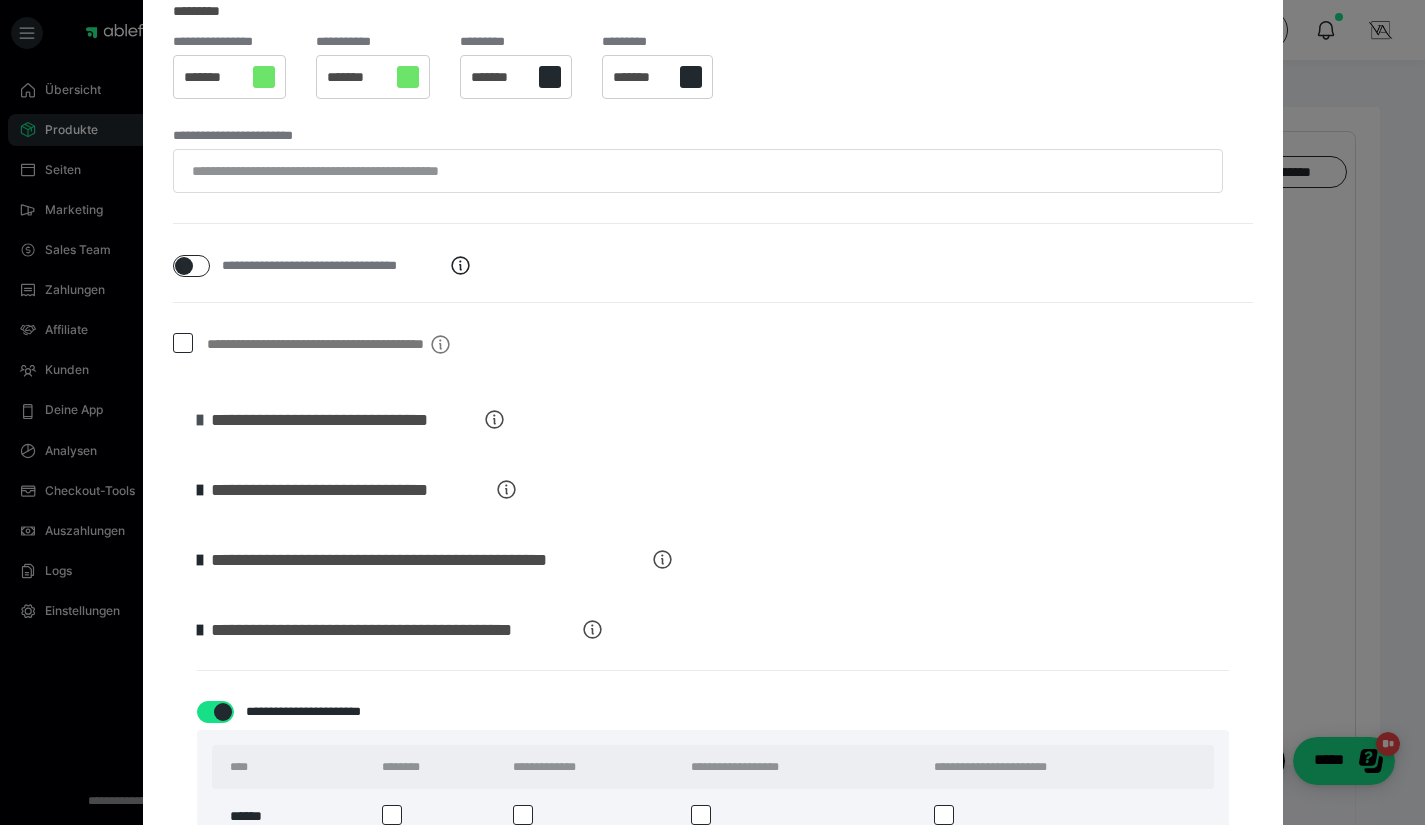 click at bounding box center (200, 420) 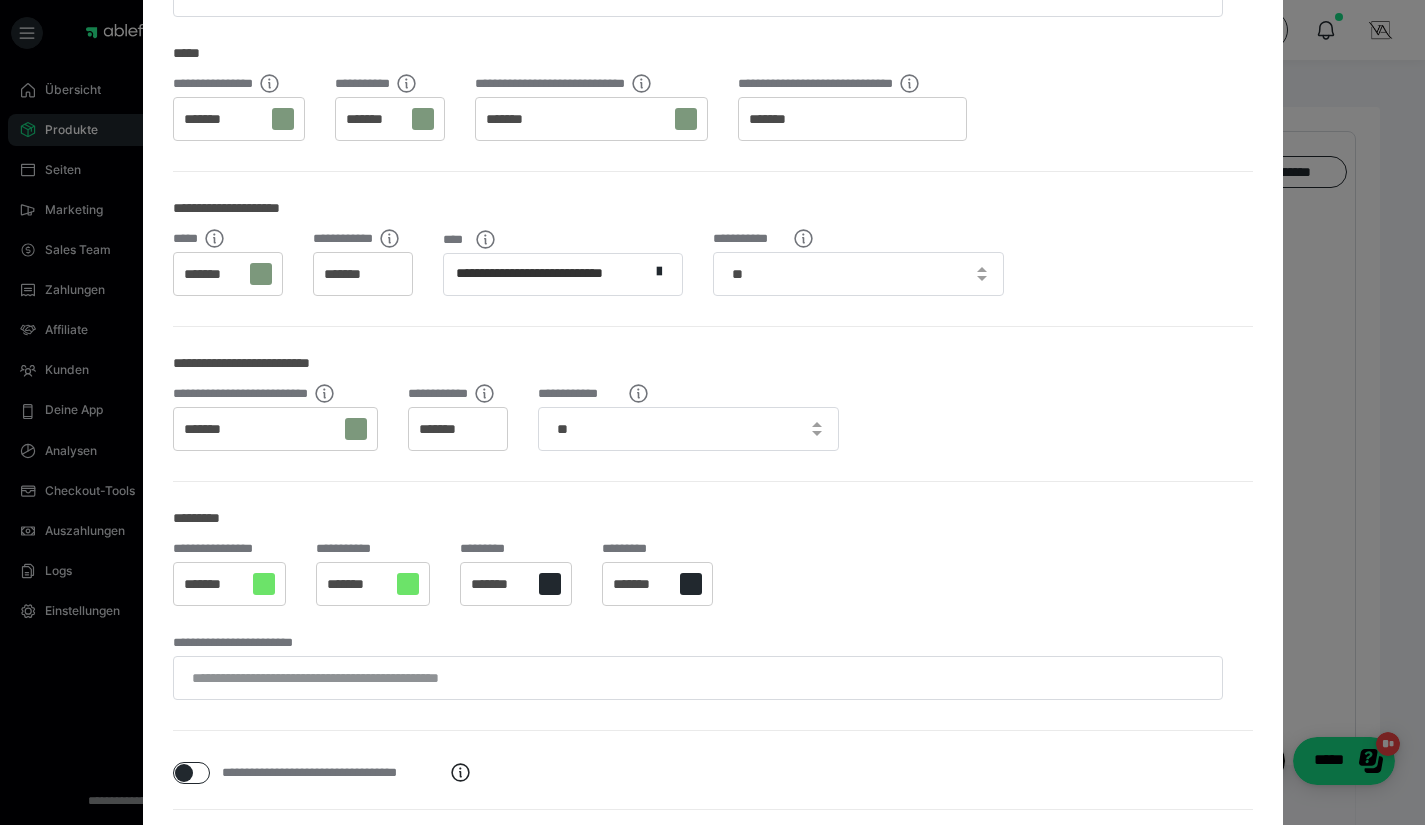 scroll, scrollTop: 0, scrollLeft: 0, axis: both 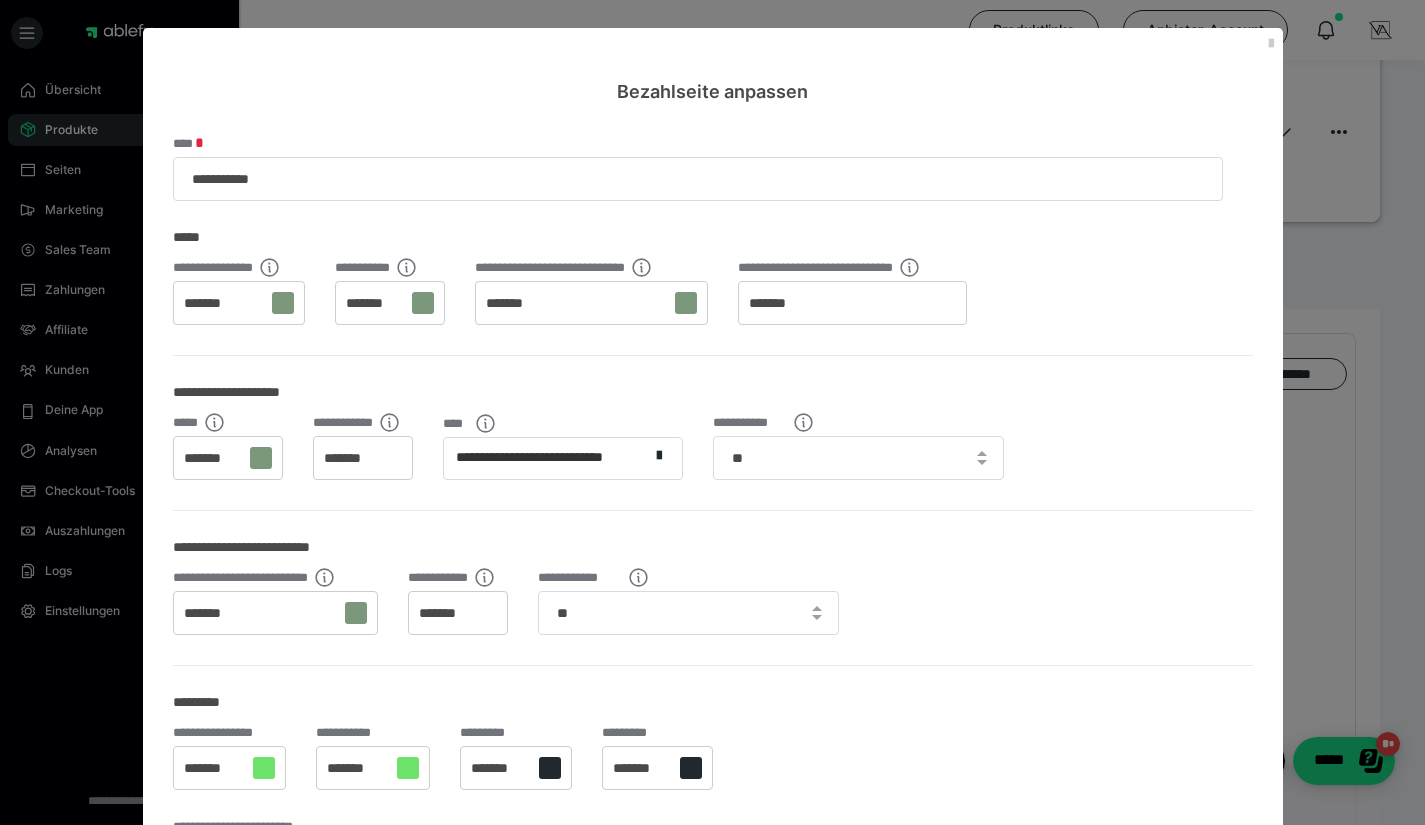 click on "Bezahlseite anpassen" at bounding box center (713, 66) 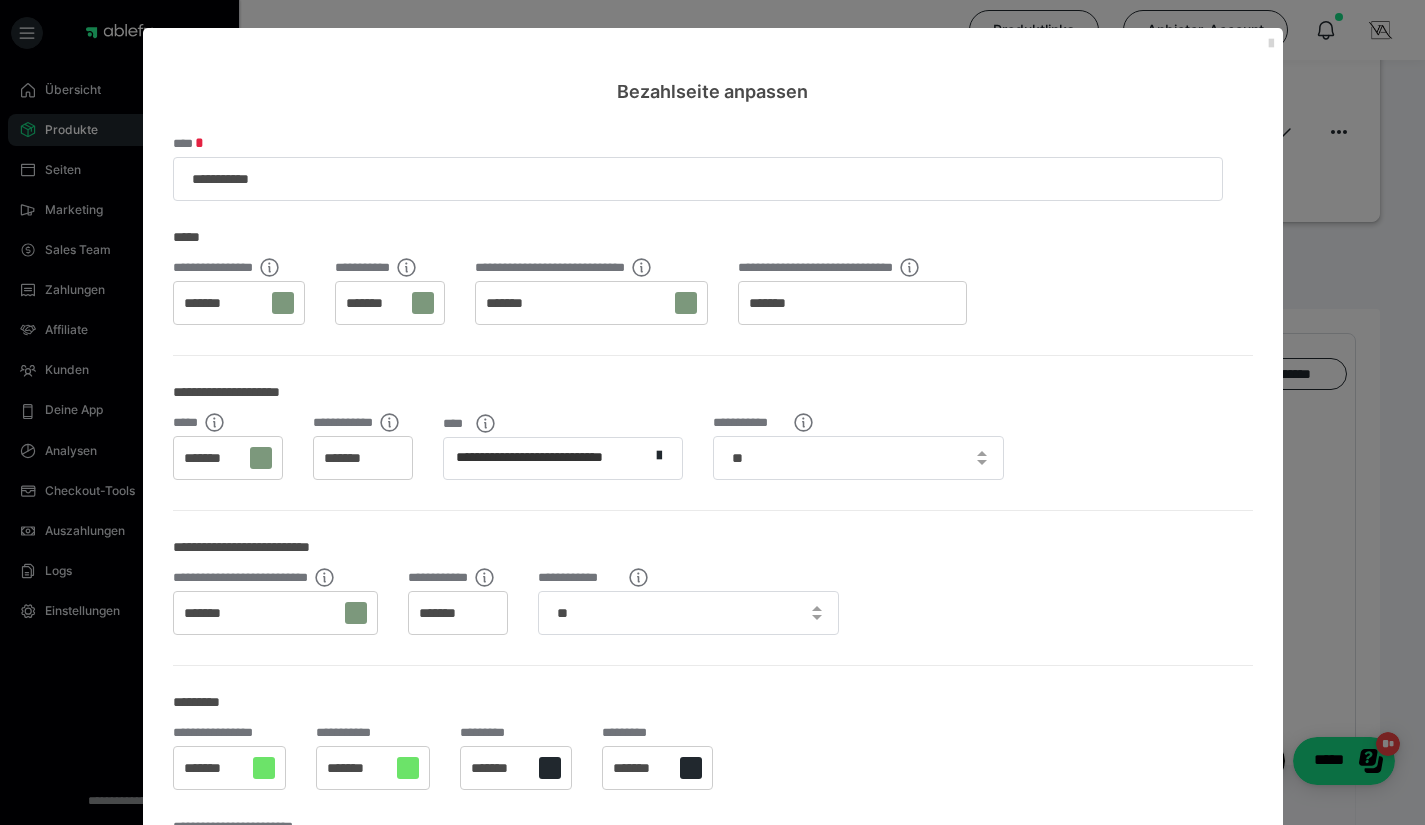 click at bounding box center (1271, 44) 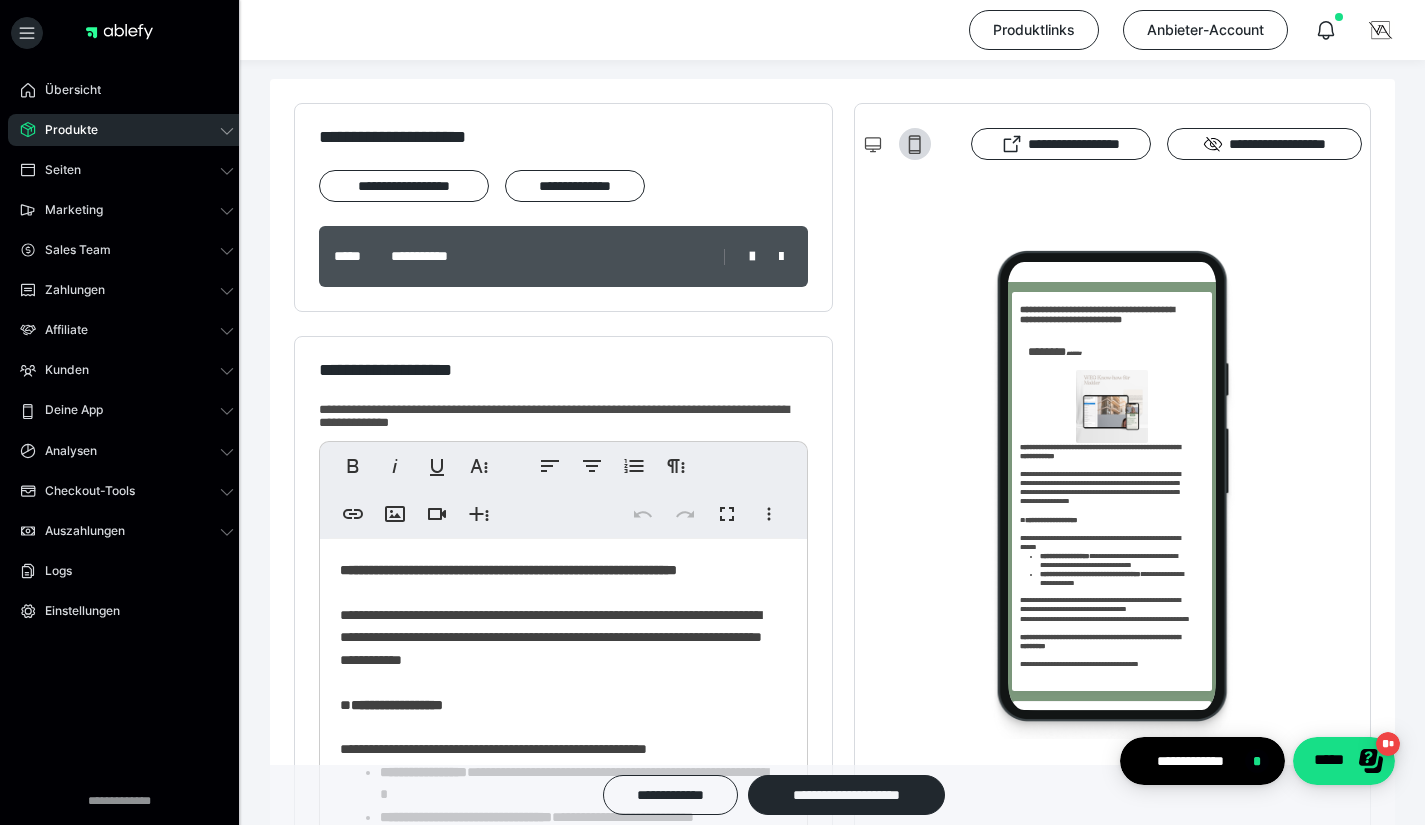 scroll, scrollTop: 279, scrollLeft: 0, axis: vertical 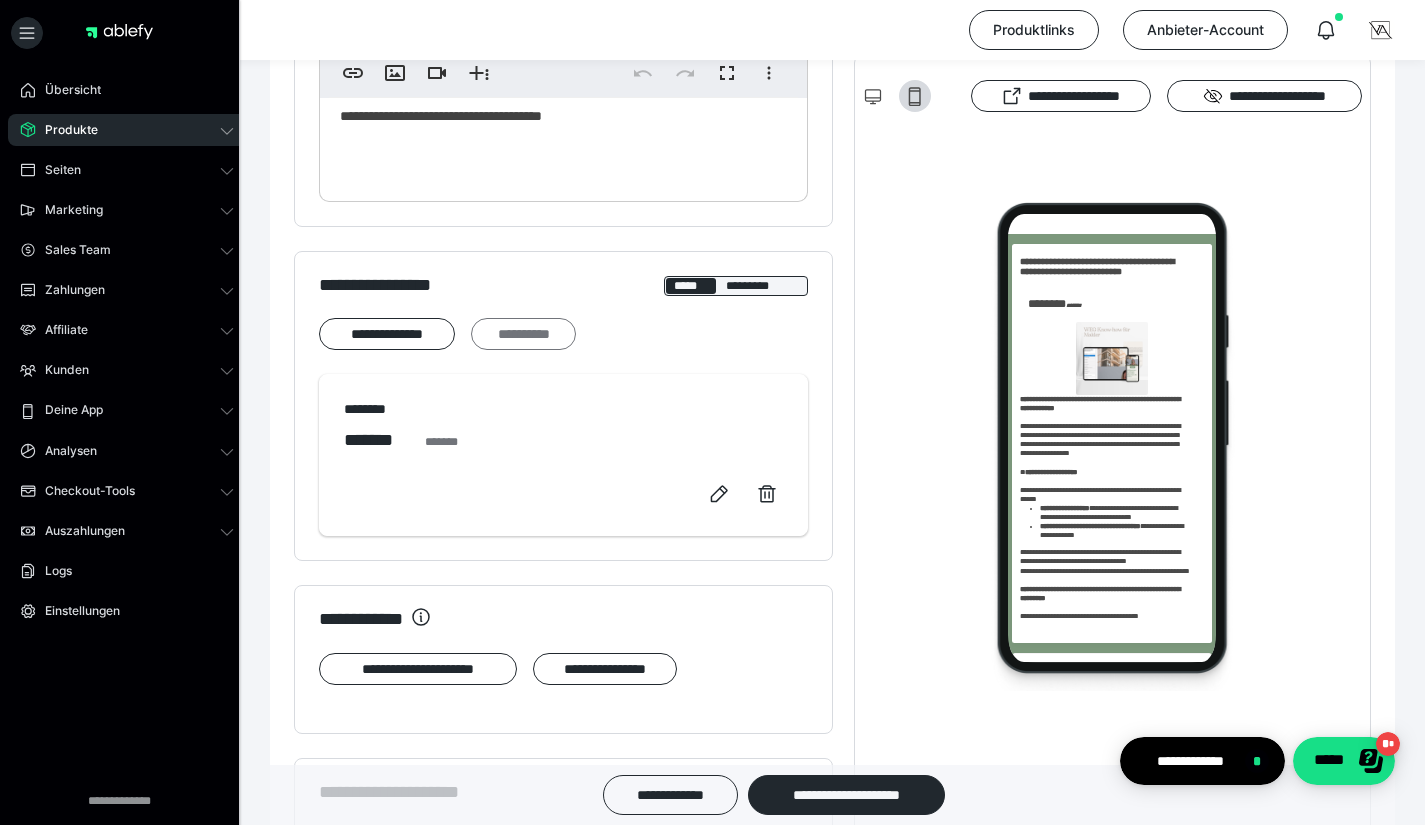 click on "**********" at bounding box center (523, 334) 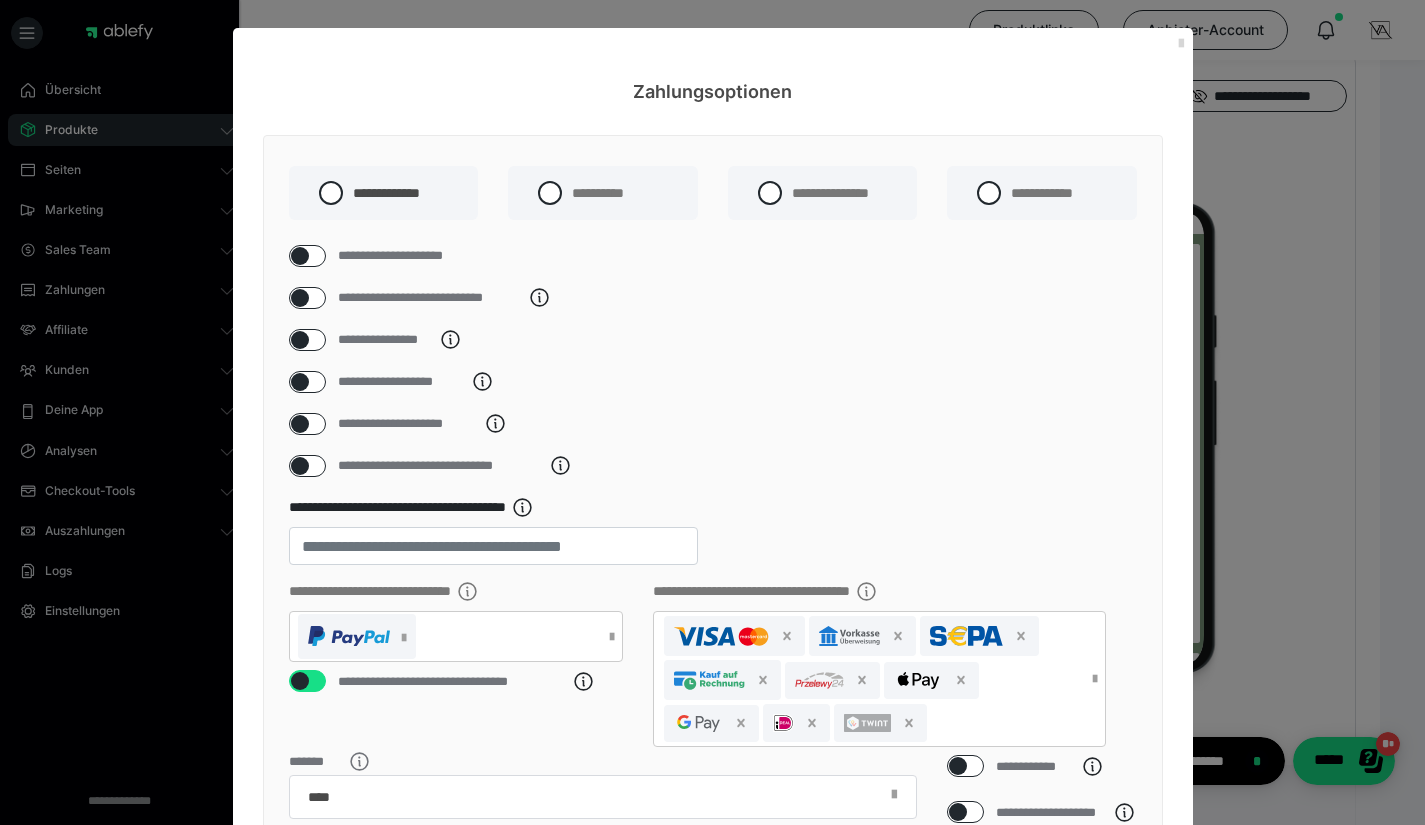 click at bounding box center [1181, 44] 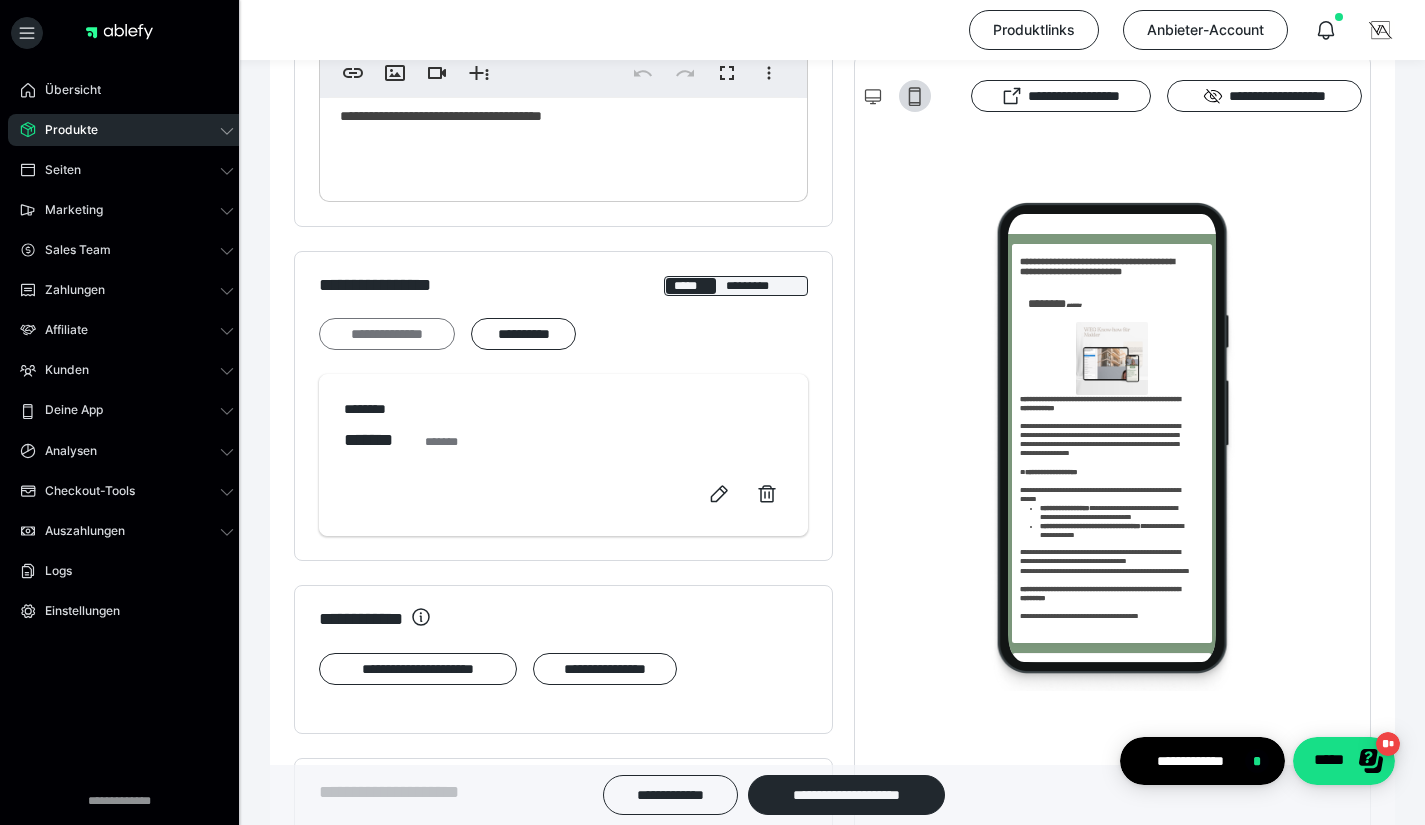 click on "**********" at bounding box center [387, 334] 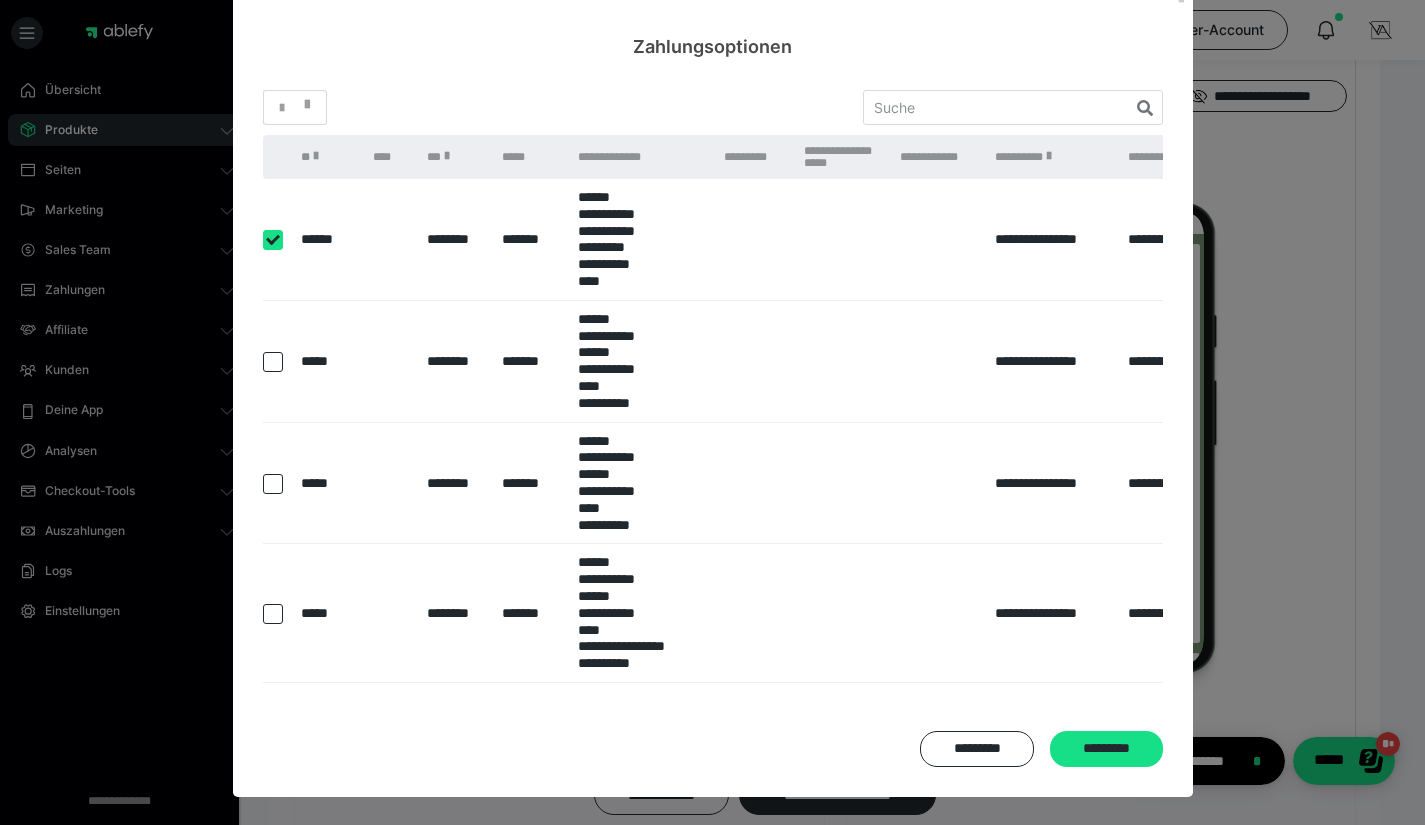 scroll, scrollTop: 0, scrollLeft: 0, axis: both 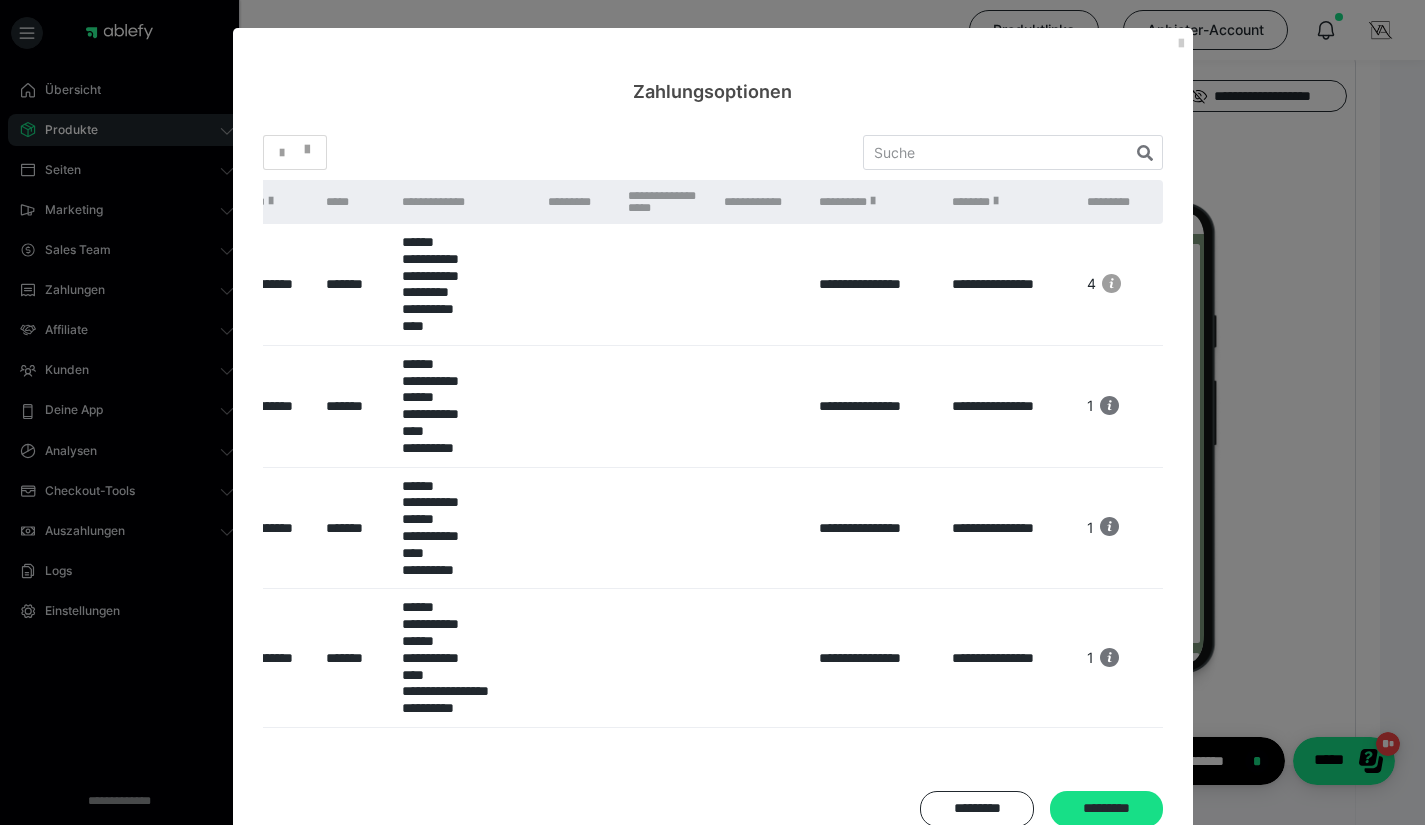 click 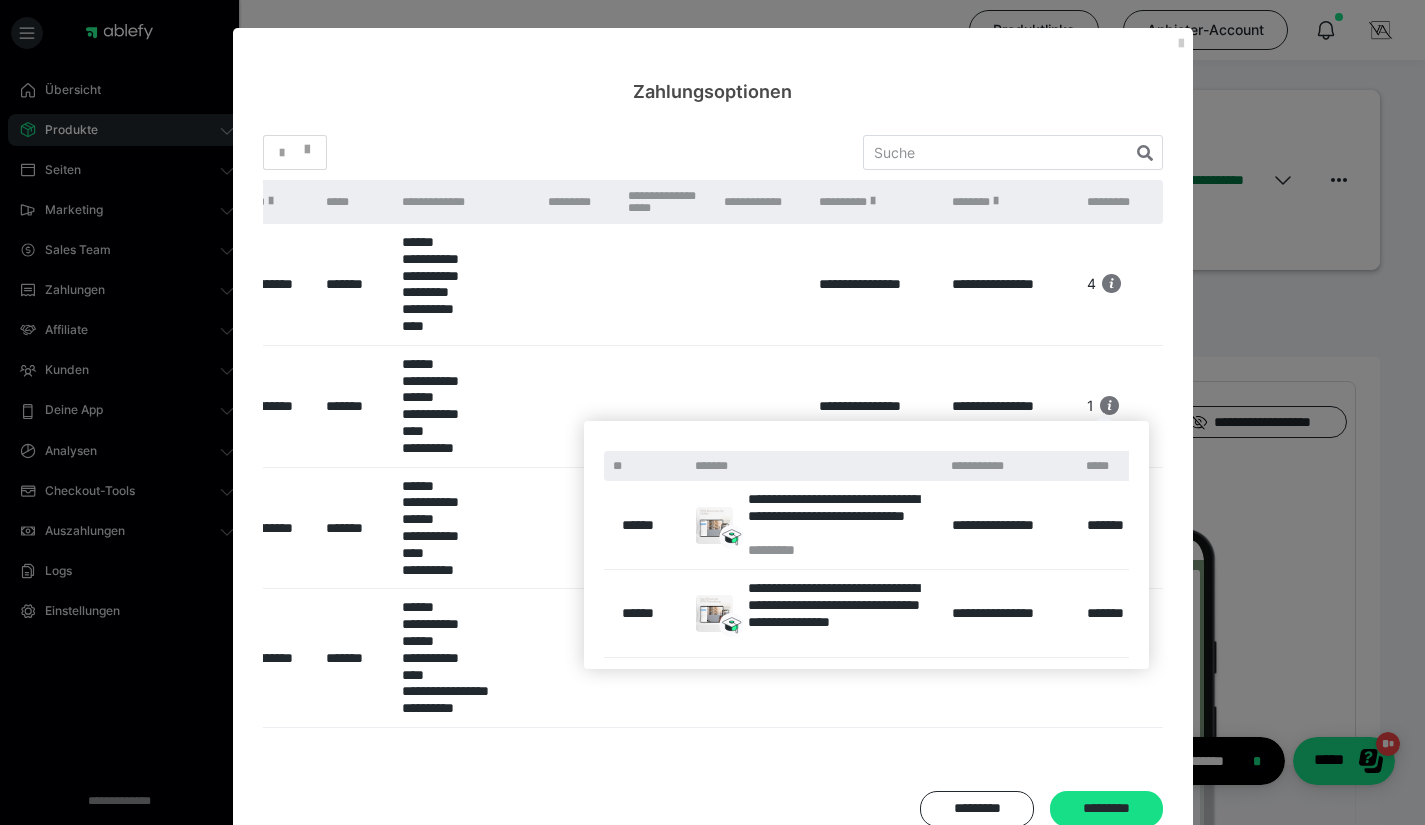 scroll, scrollTop: 247, scrollLeft: 0, axis: vertical 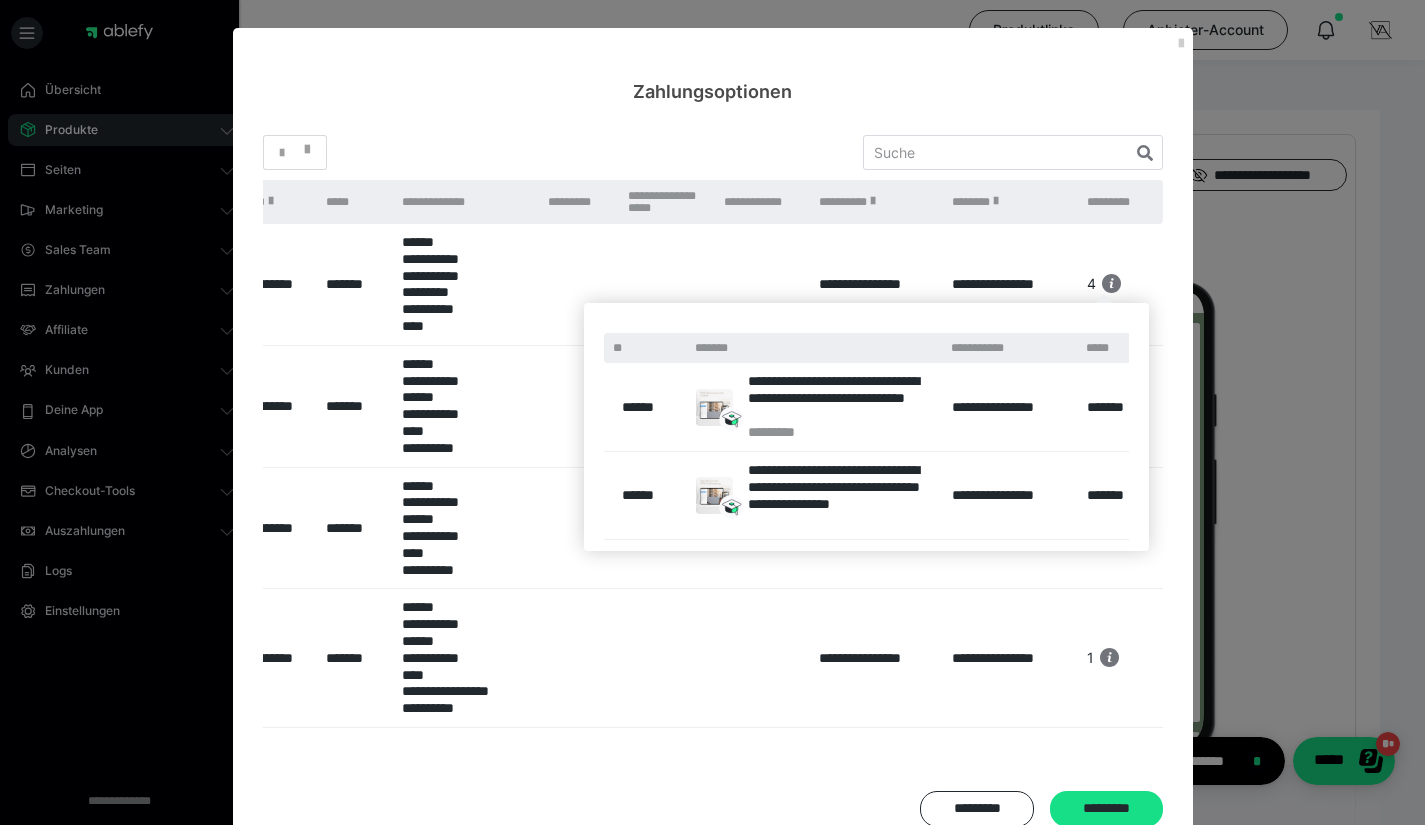 click on "Zahlungsoptionen" at bounding box center (713, 66) 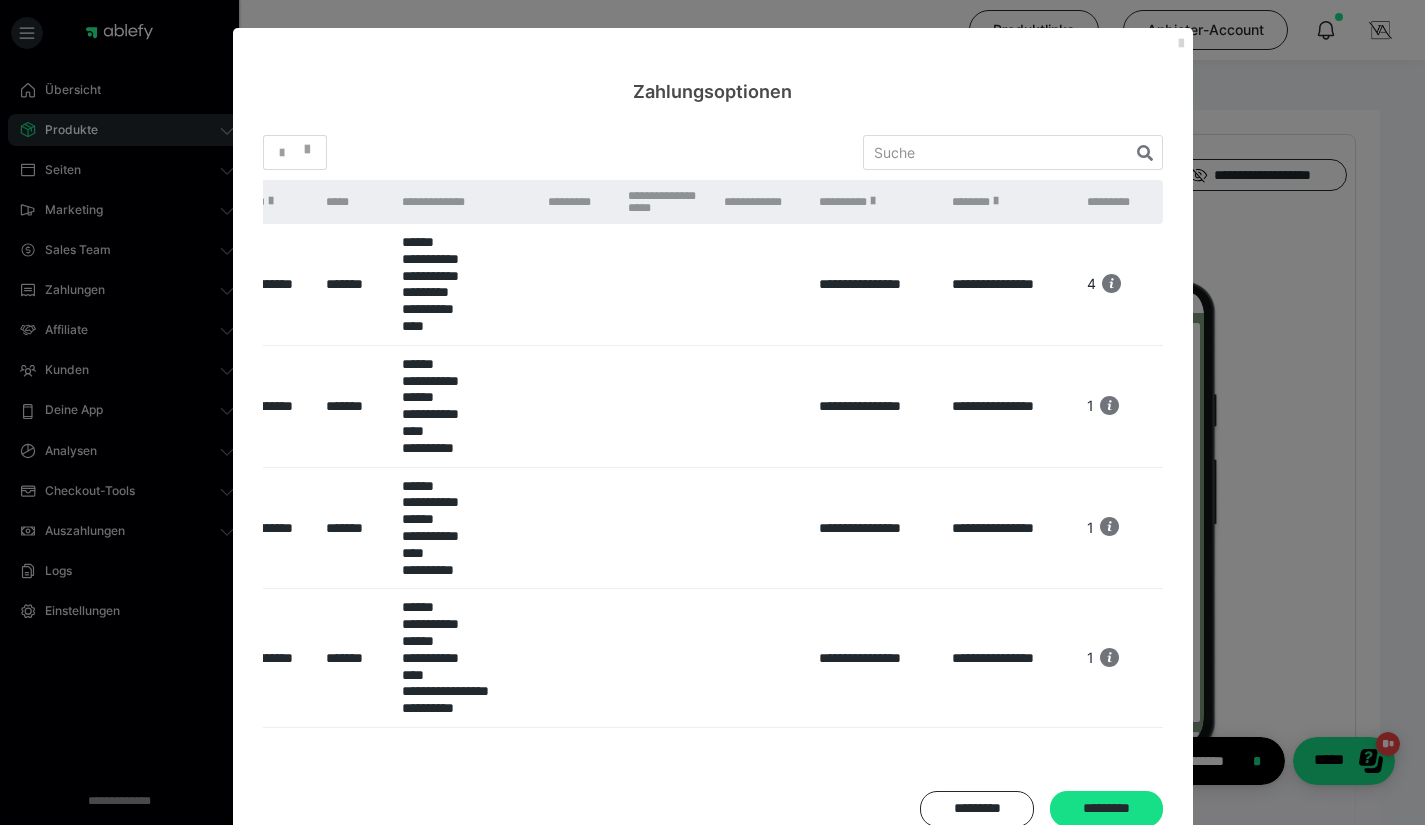 click at bounding box center (1181, 44) 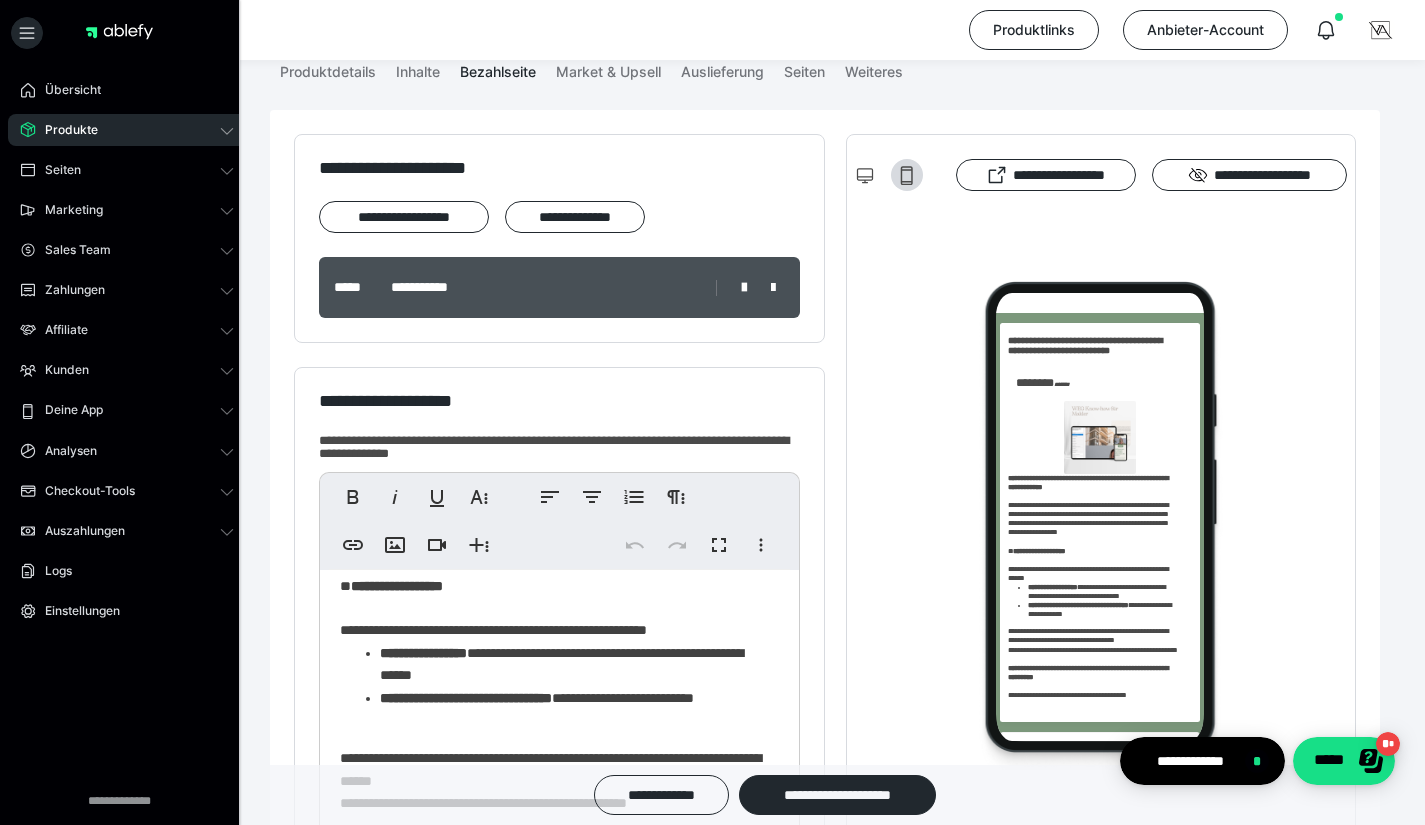 scroll, scrollTop: 945, scrollLeft: 0, axis: vertical 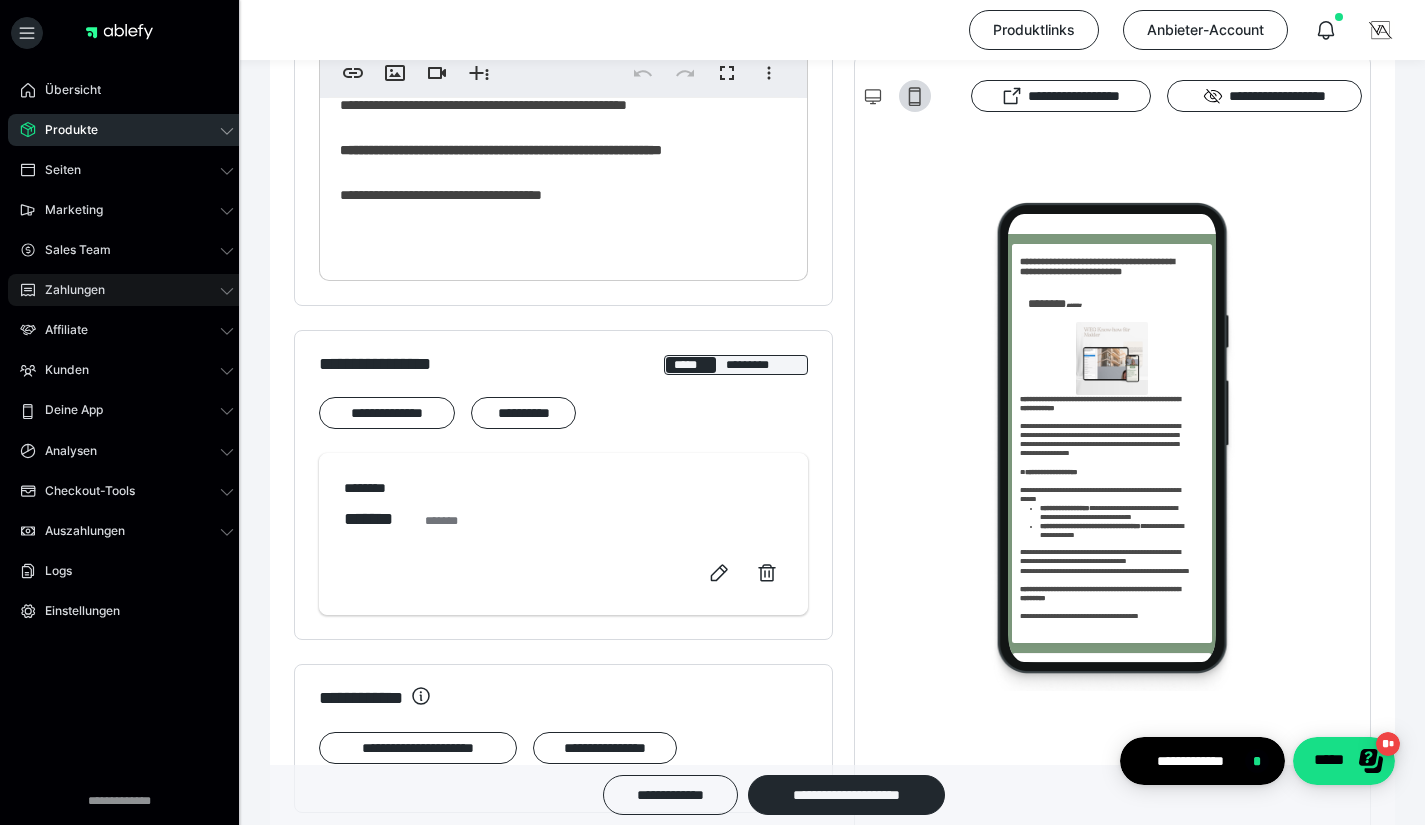 click on "Zahlungen" at bounding box center (68, 290) 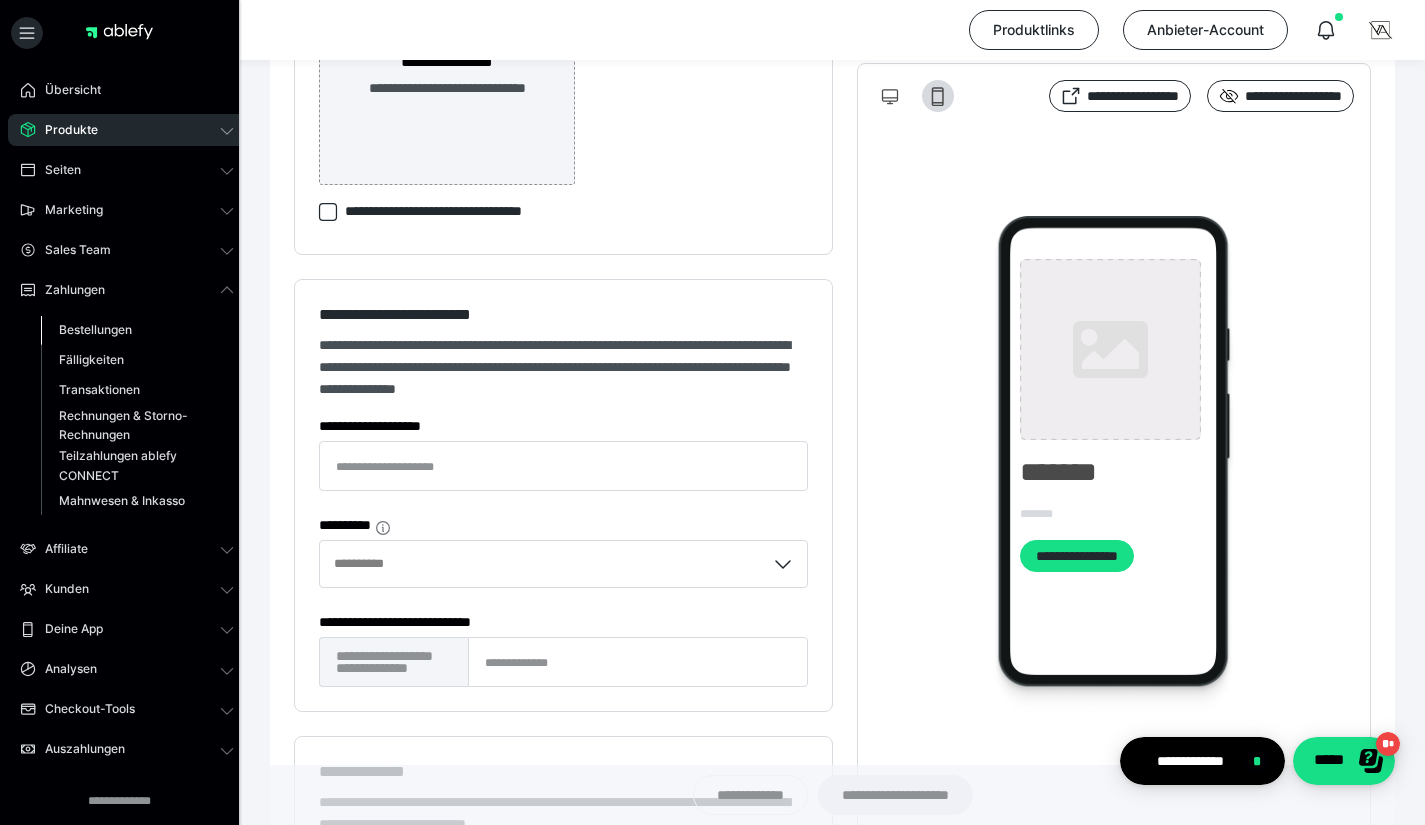 type on "**********" 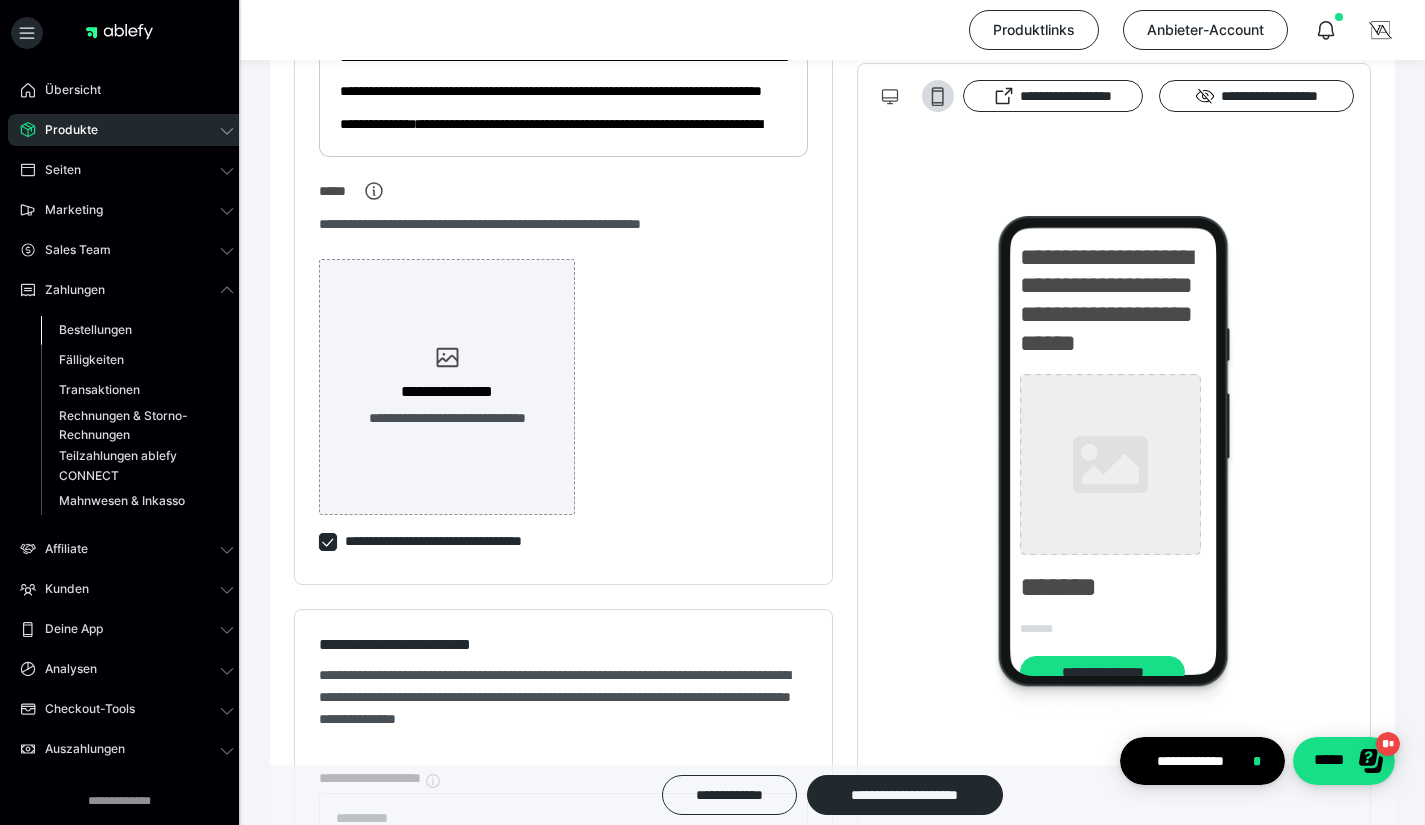 type on "**********" 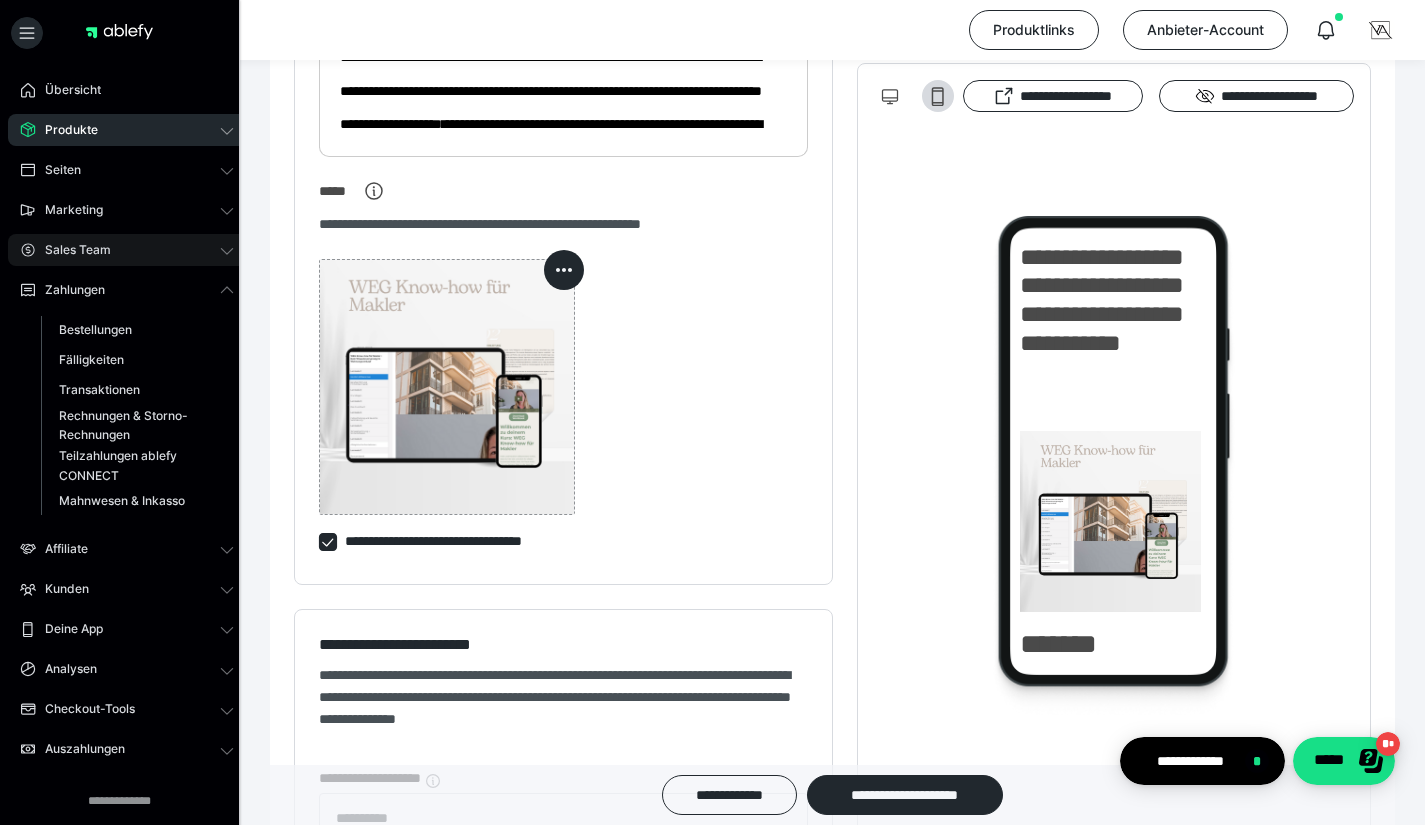 click 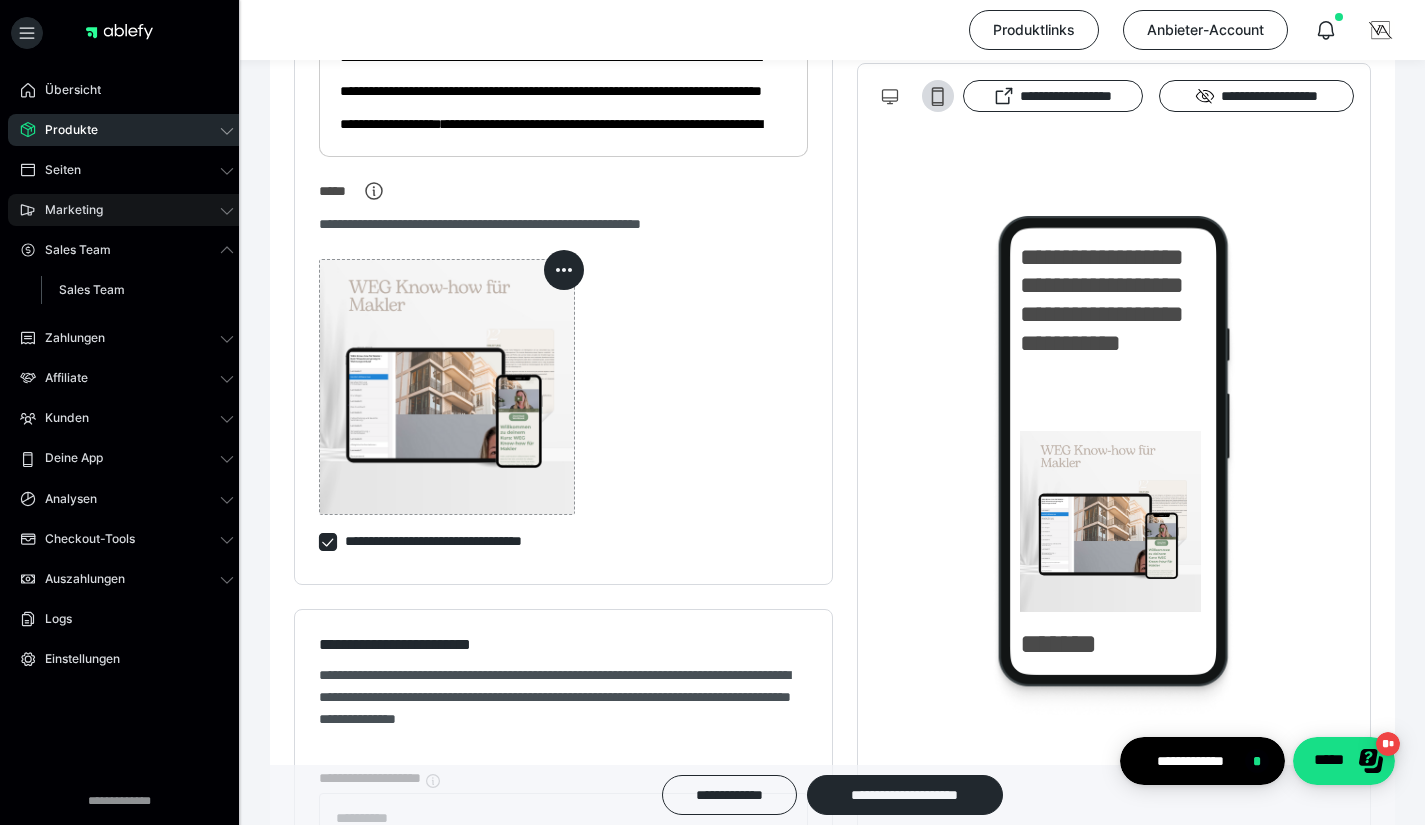 click 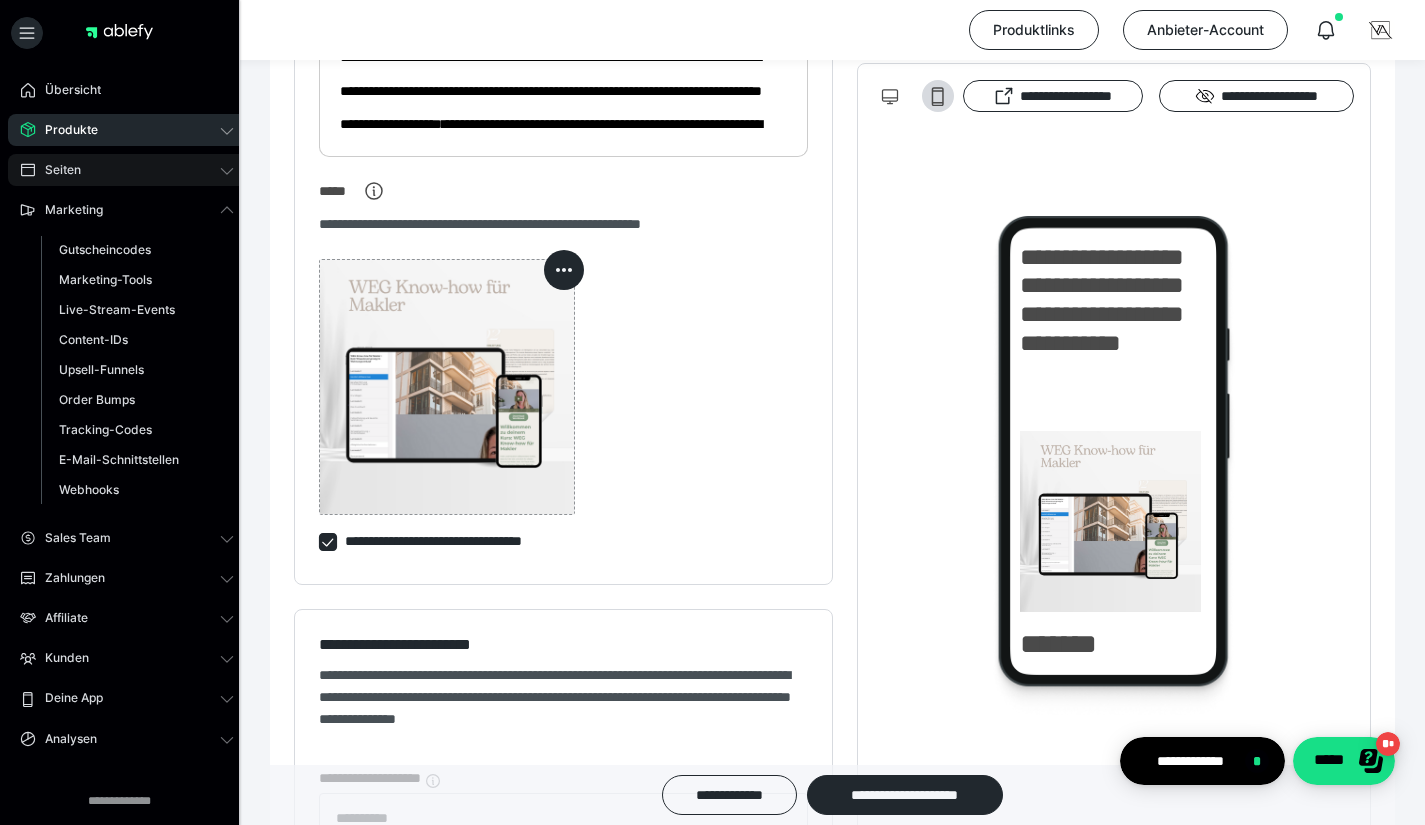 click 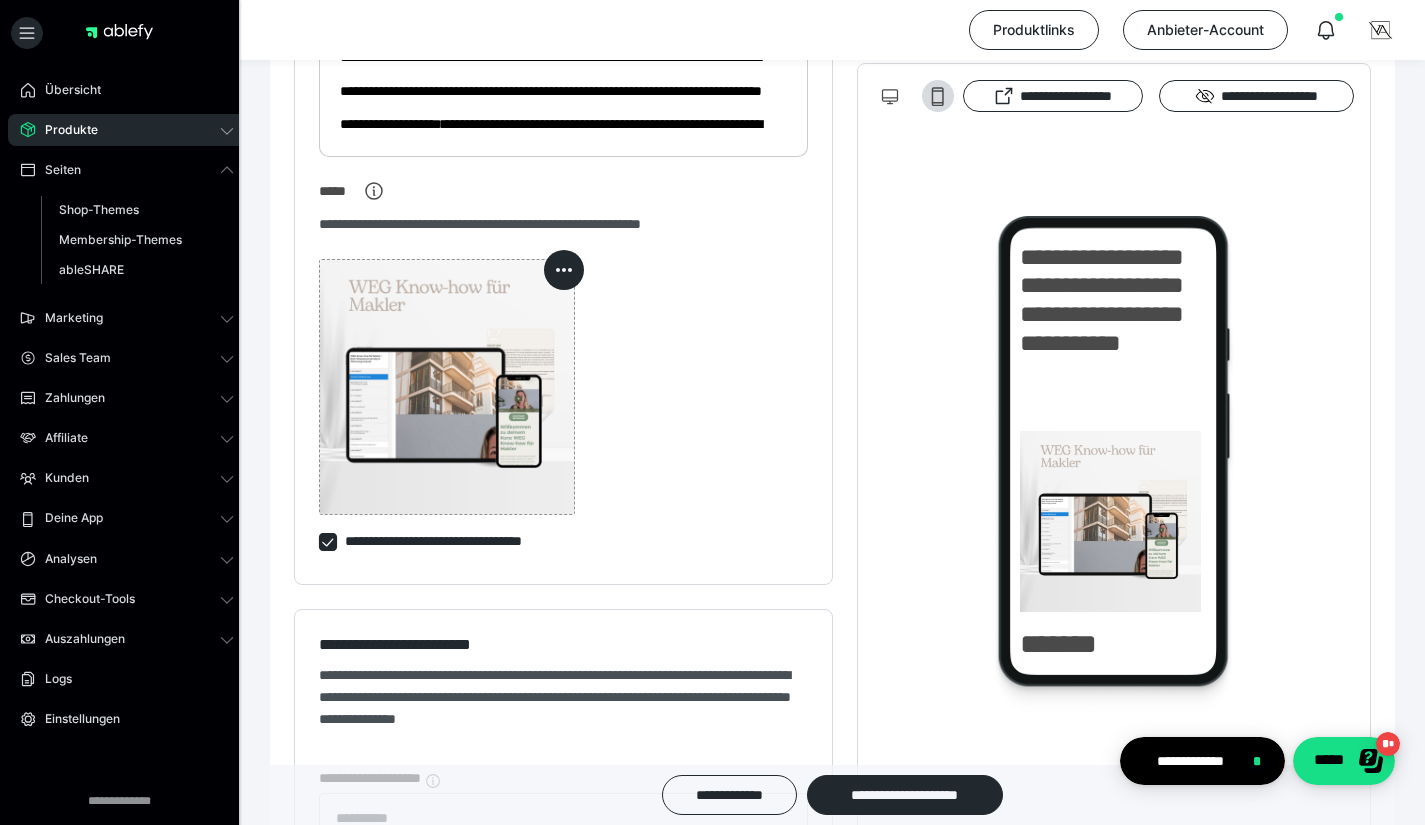 click 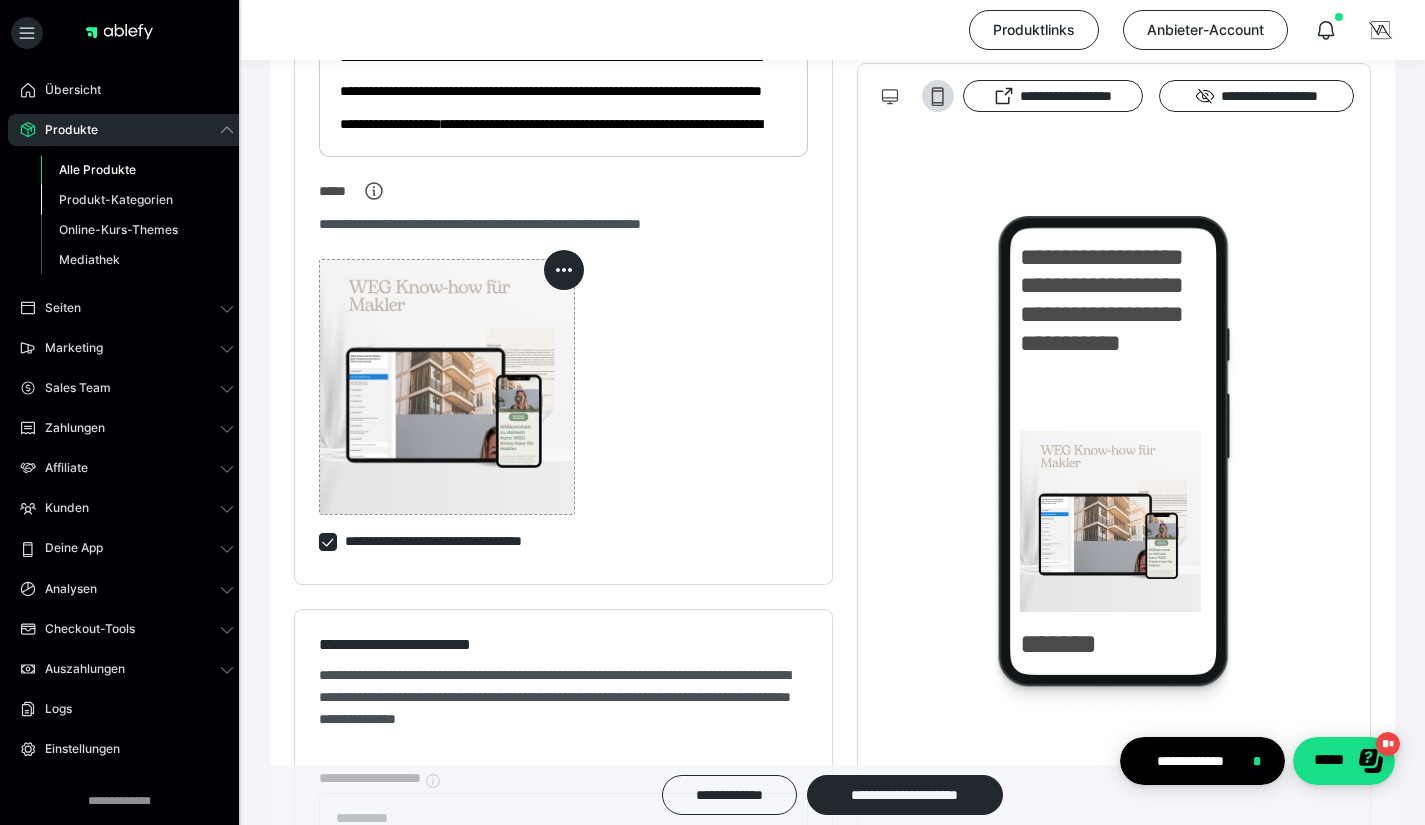 click on "Produkt-Kategorien" at bounding box center (116, 199) 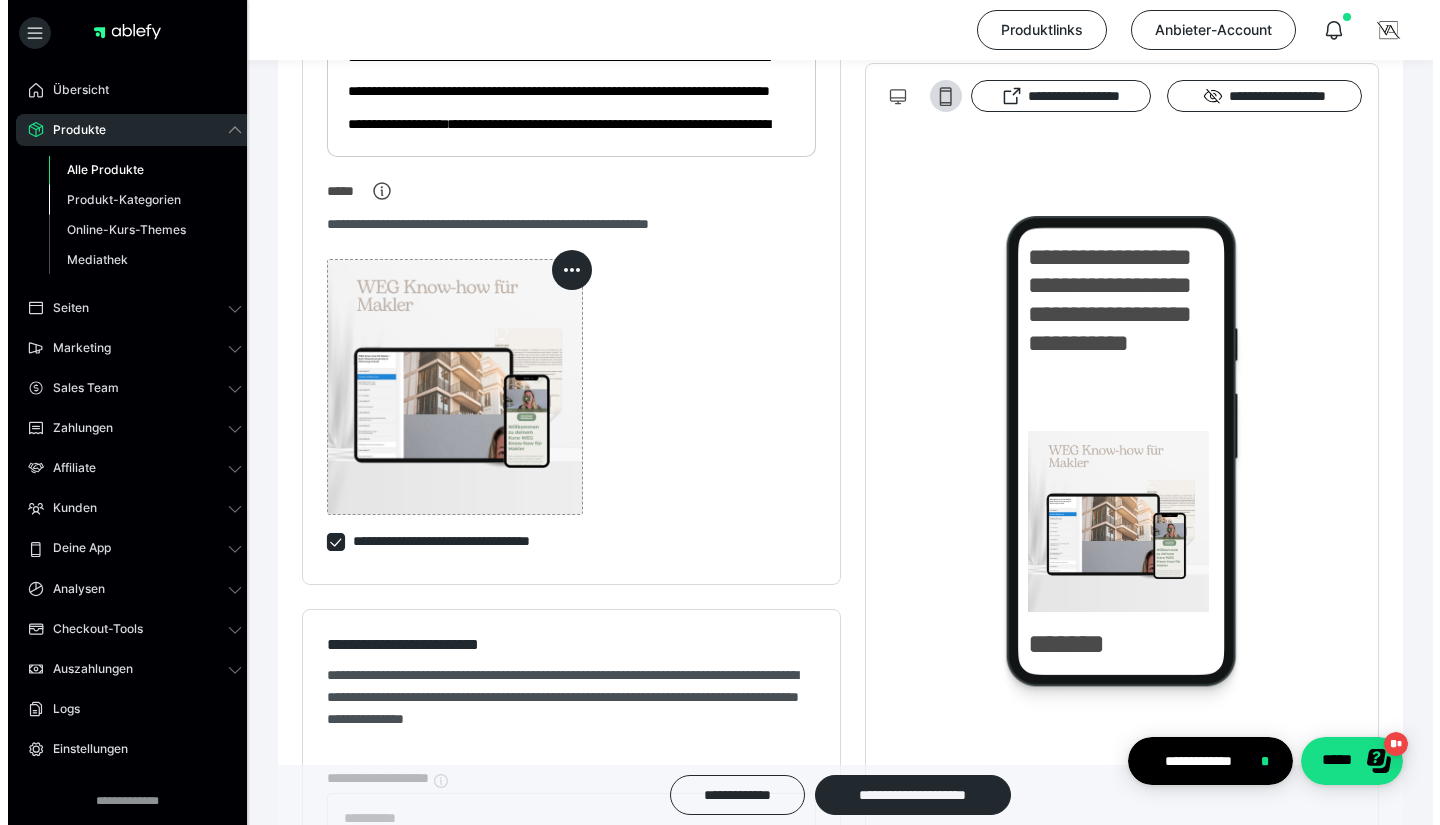 scroll, scrollTop: 0, scrollLeft: 0, axis: both 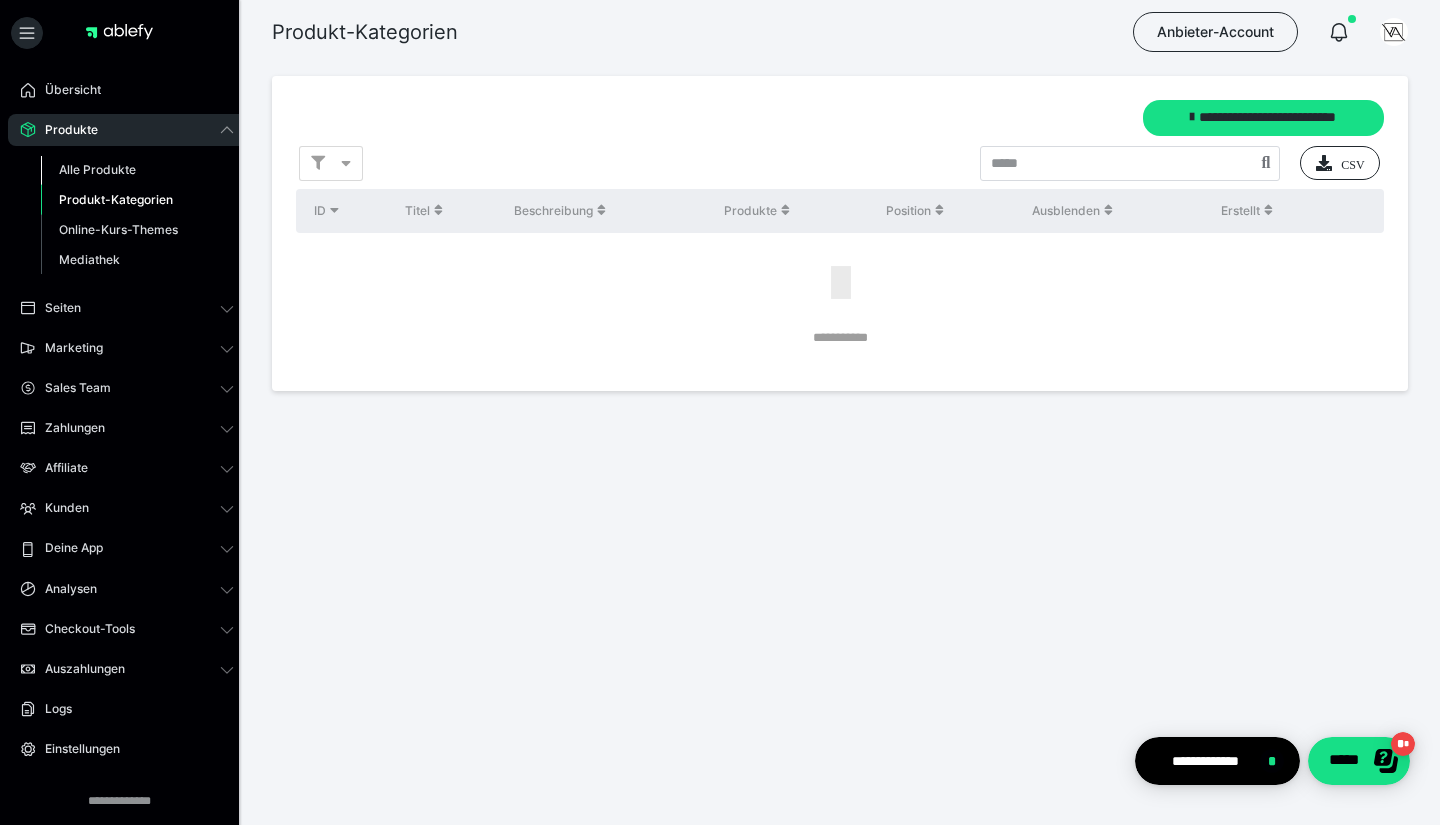click on "Alle Produkte" at bounding box center [137, 170] 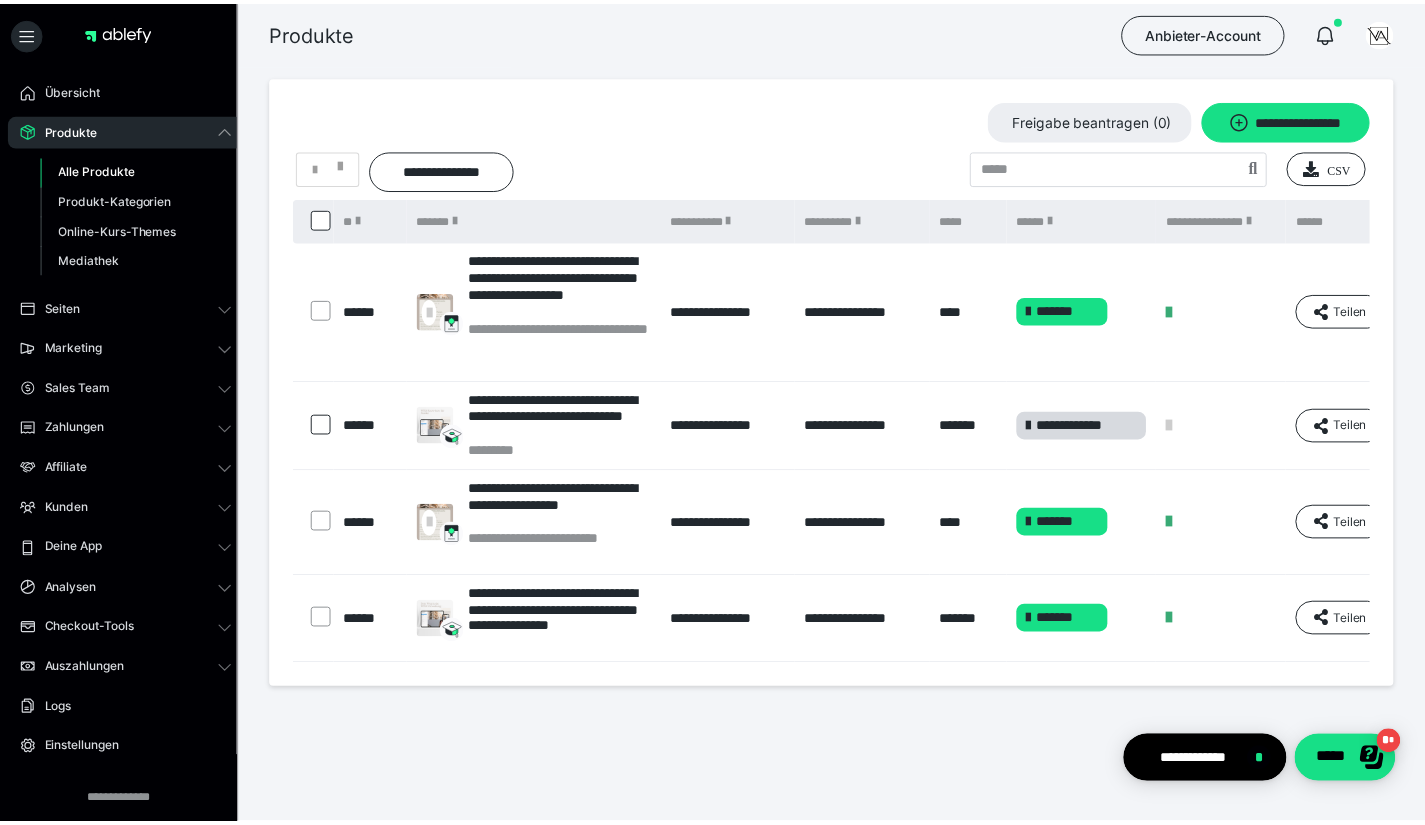 scroll, scrollTop: 0, scrollLeft: 147, axis: horizontal 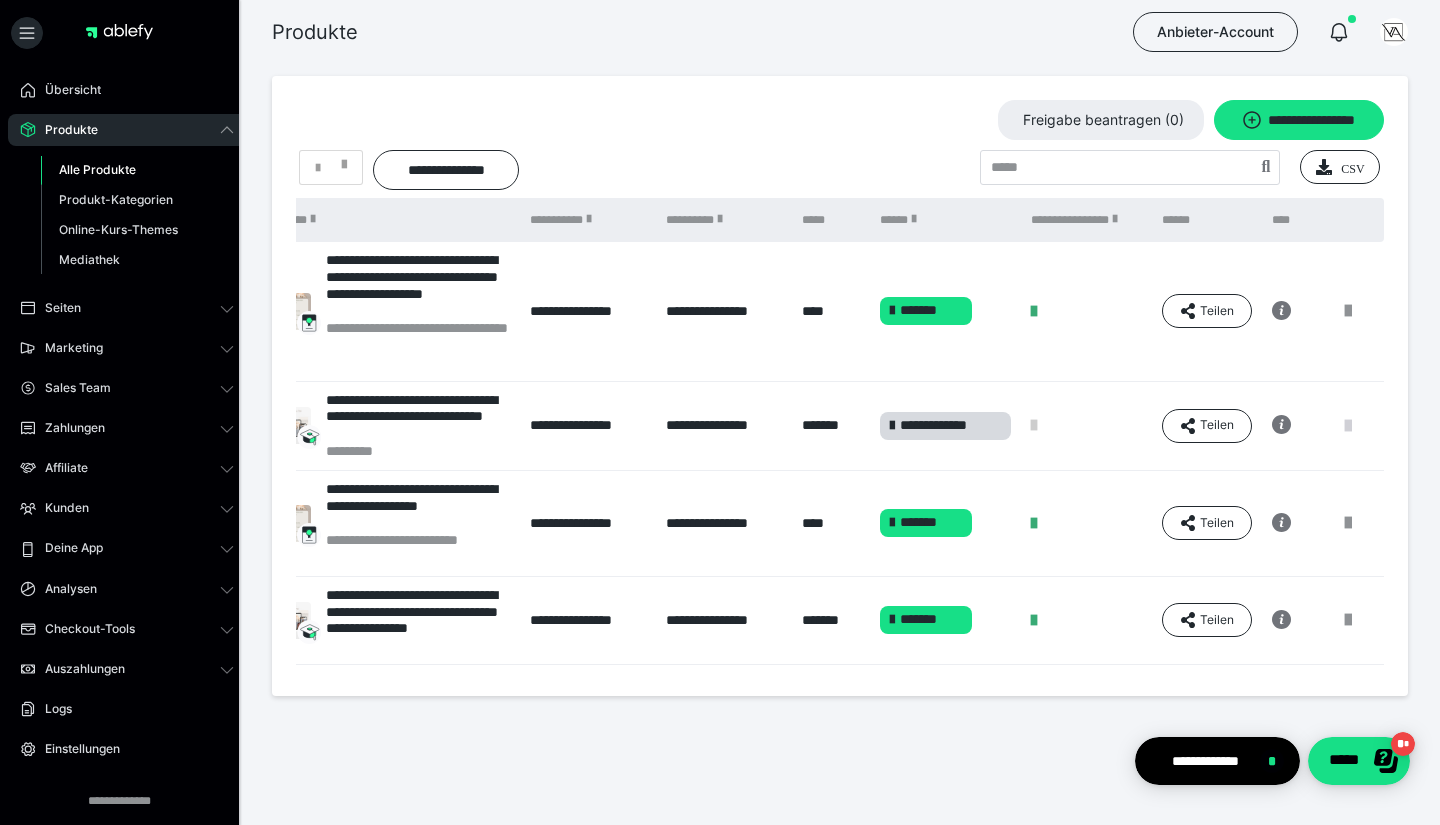 click at bounding box center [1348, 426] 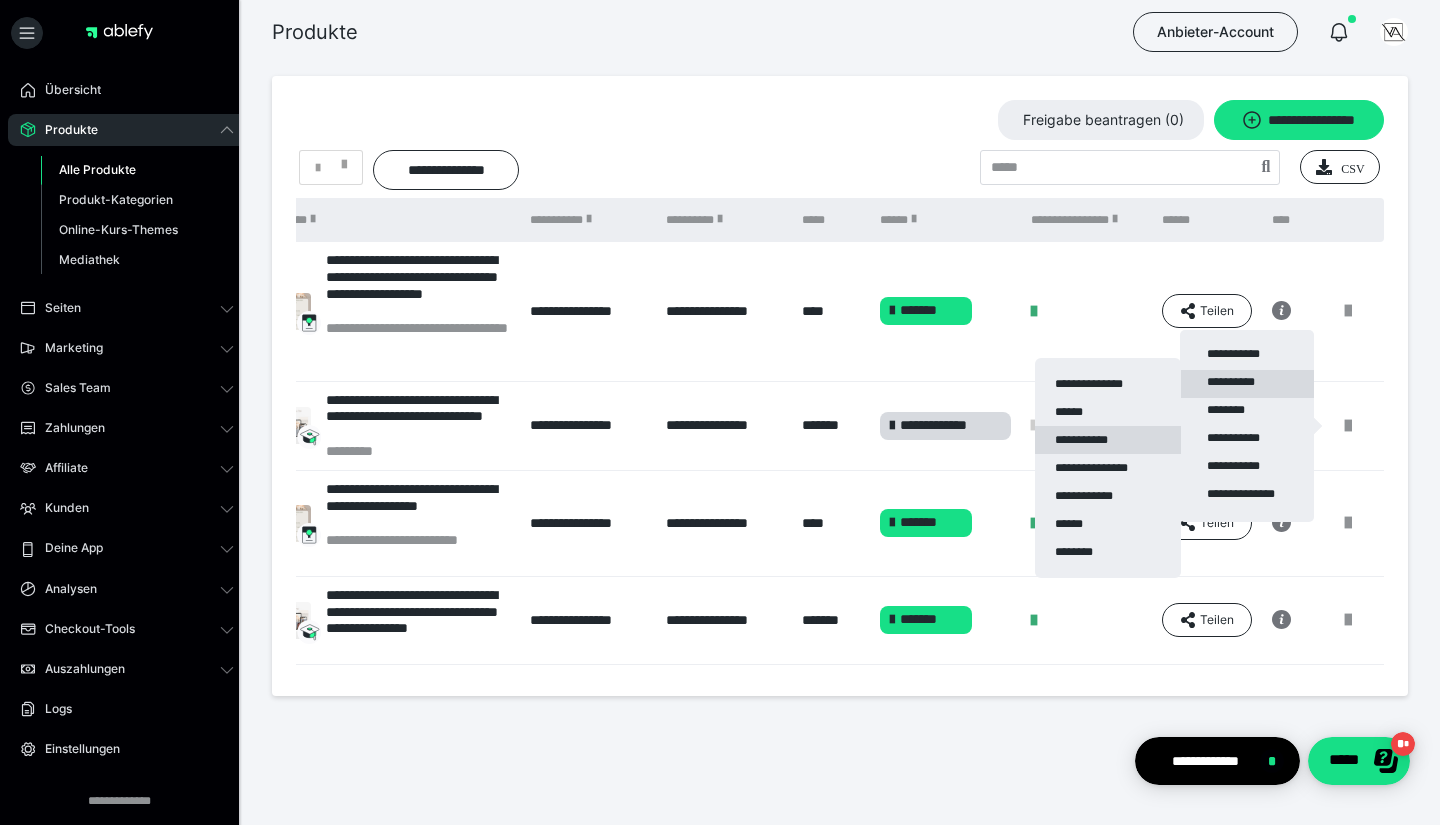 click on "**********" at bounding box center (1108, 440) 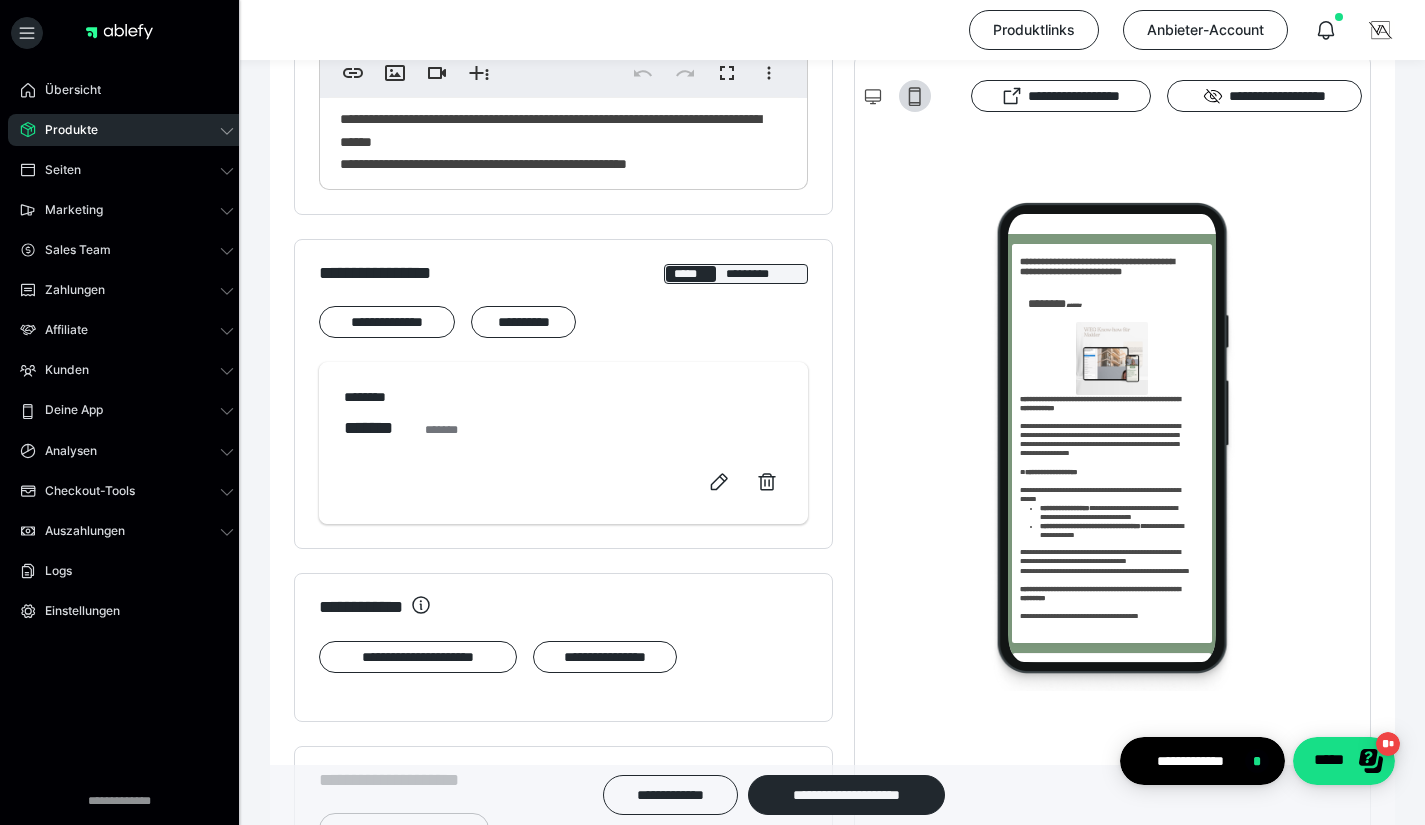 scroll, scrollTop: 1032, scrollLeft: 0, axis: vertical 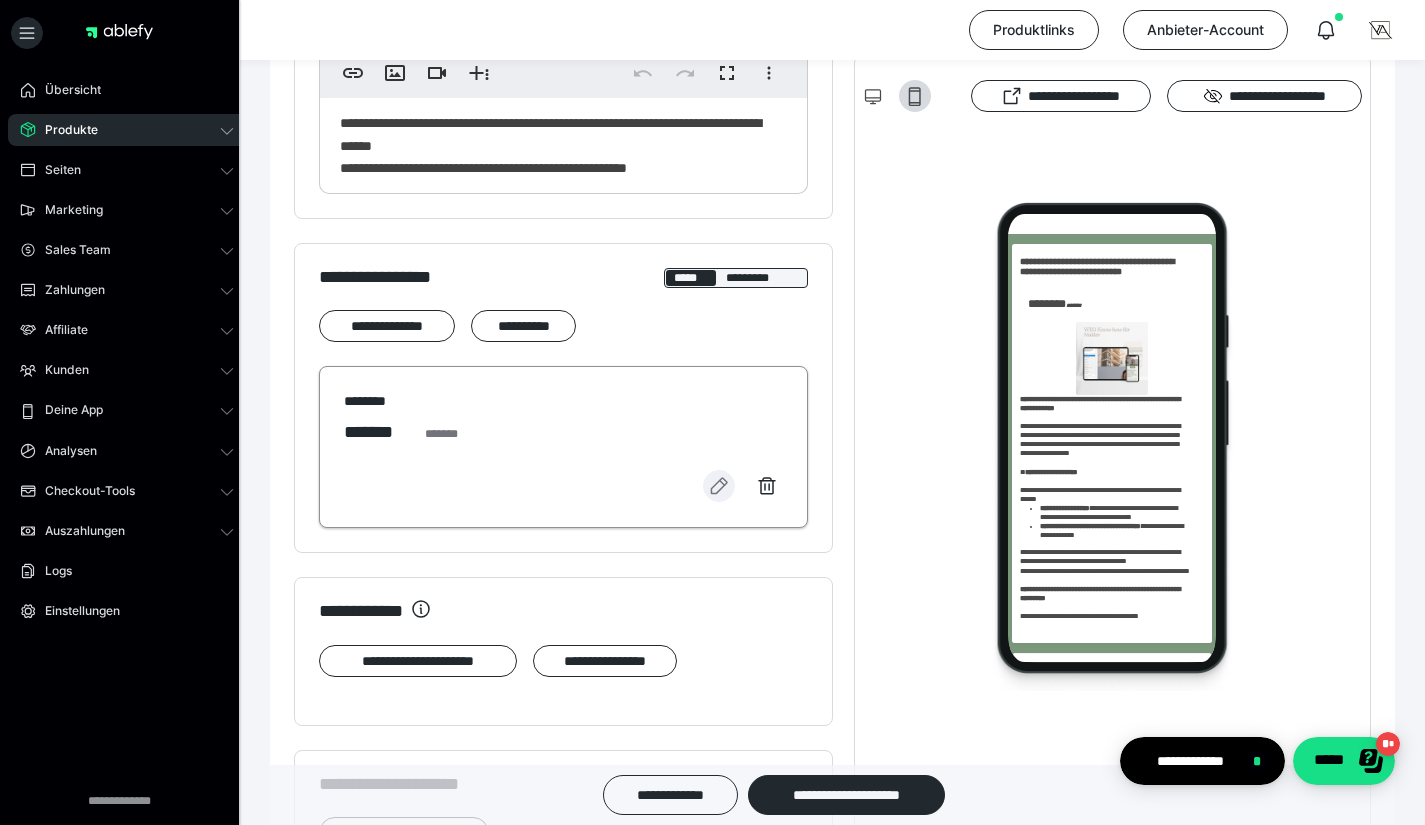 click 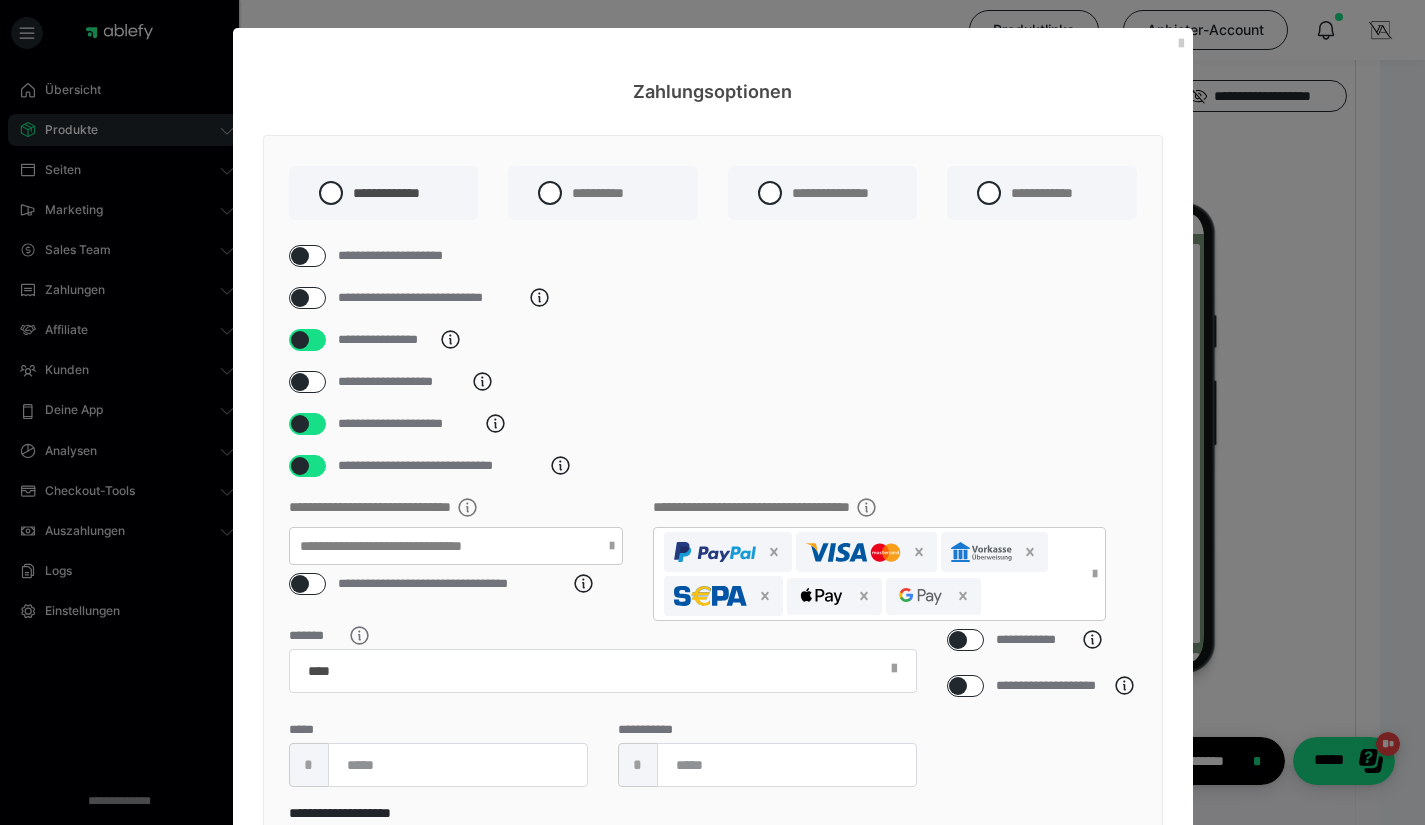 scroll, scrollTop: 293, scrollLeft: 0, axis: vertical 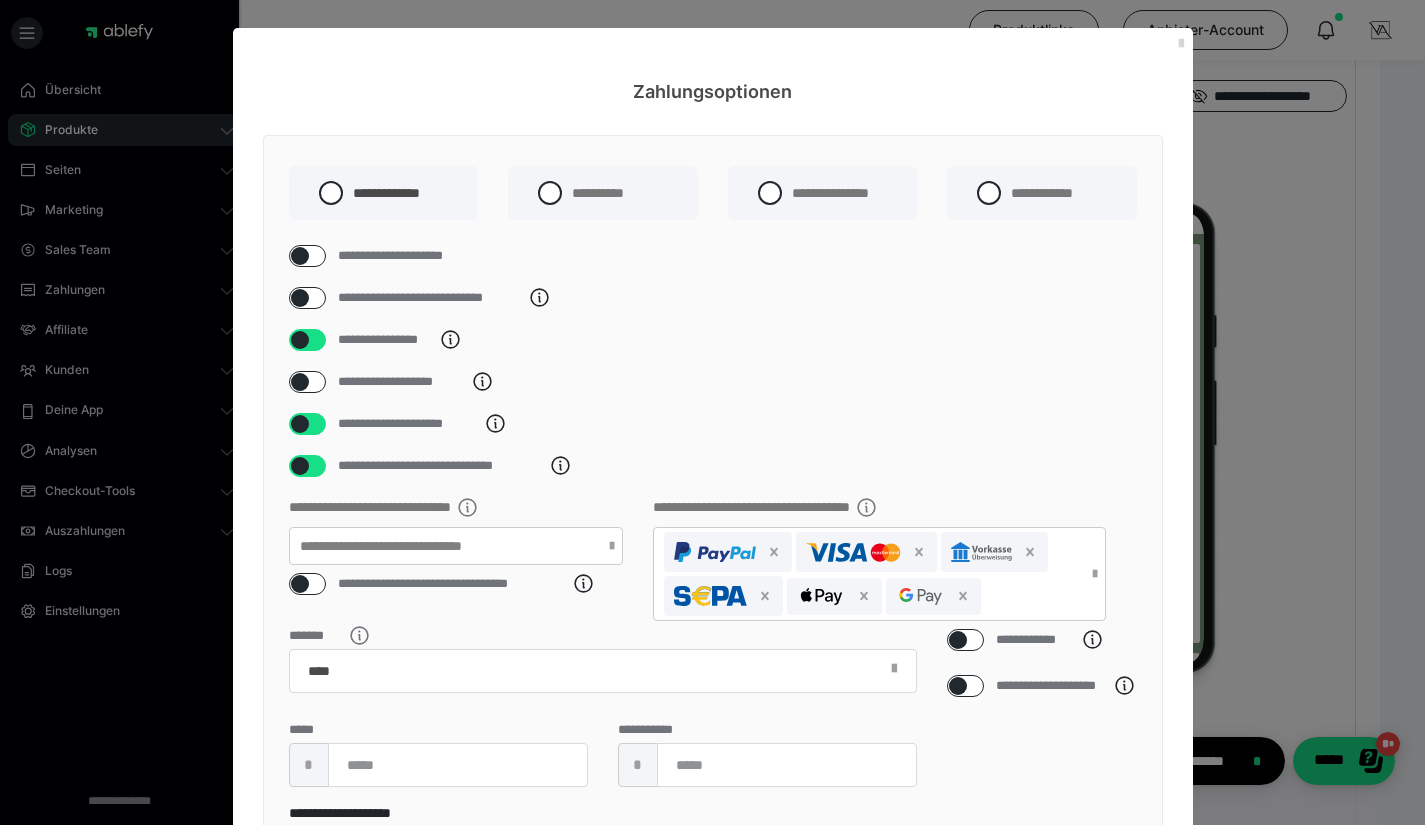 click at bounding box center [1181, 44] 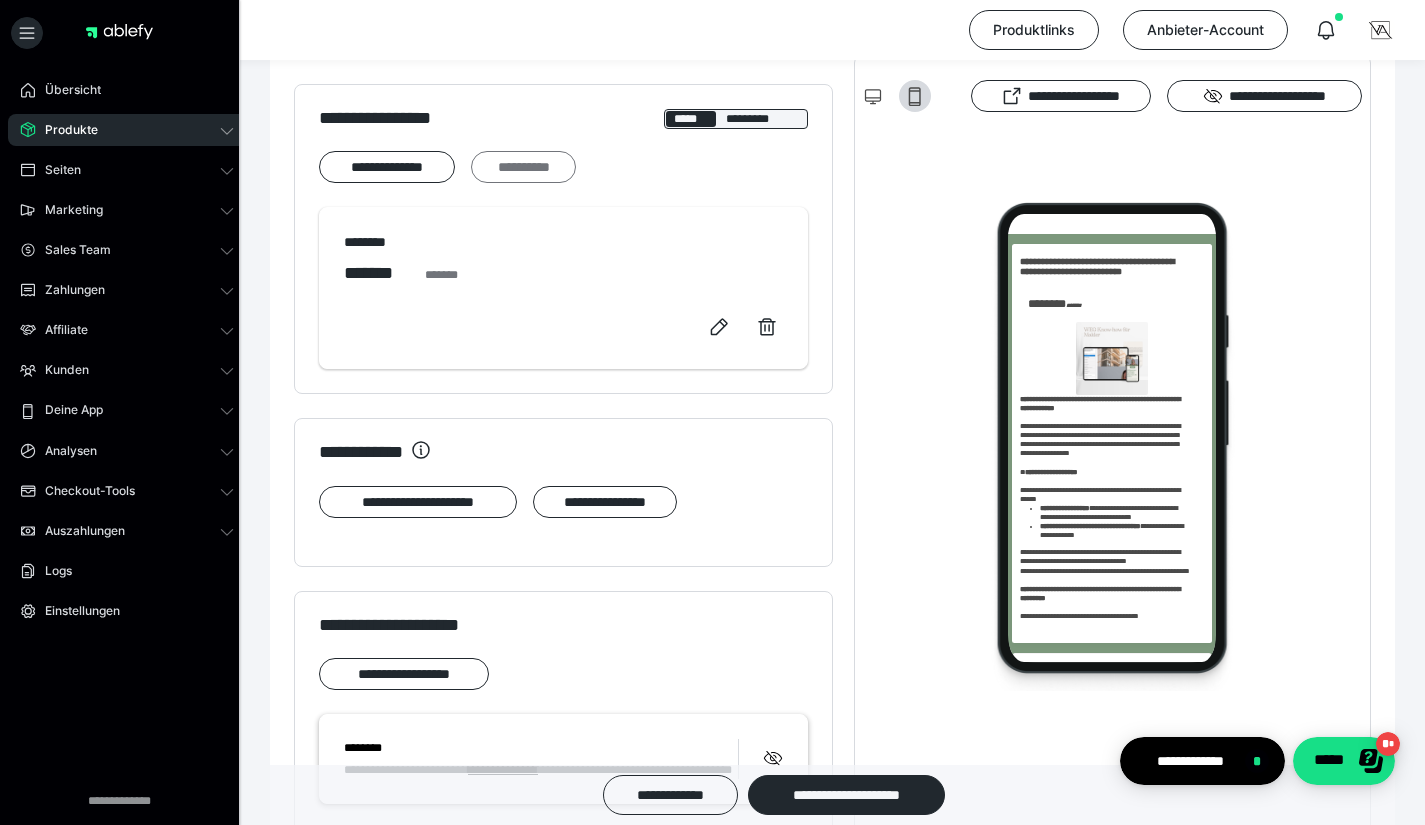 click on "**********" at bounding box center [523, 167] 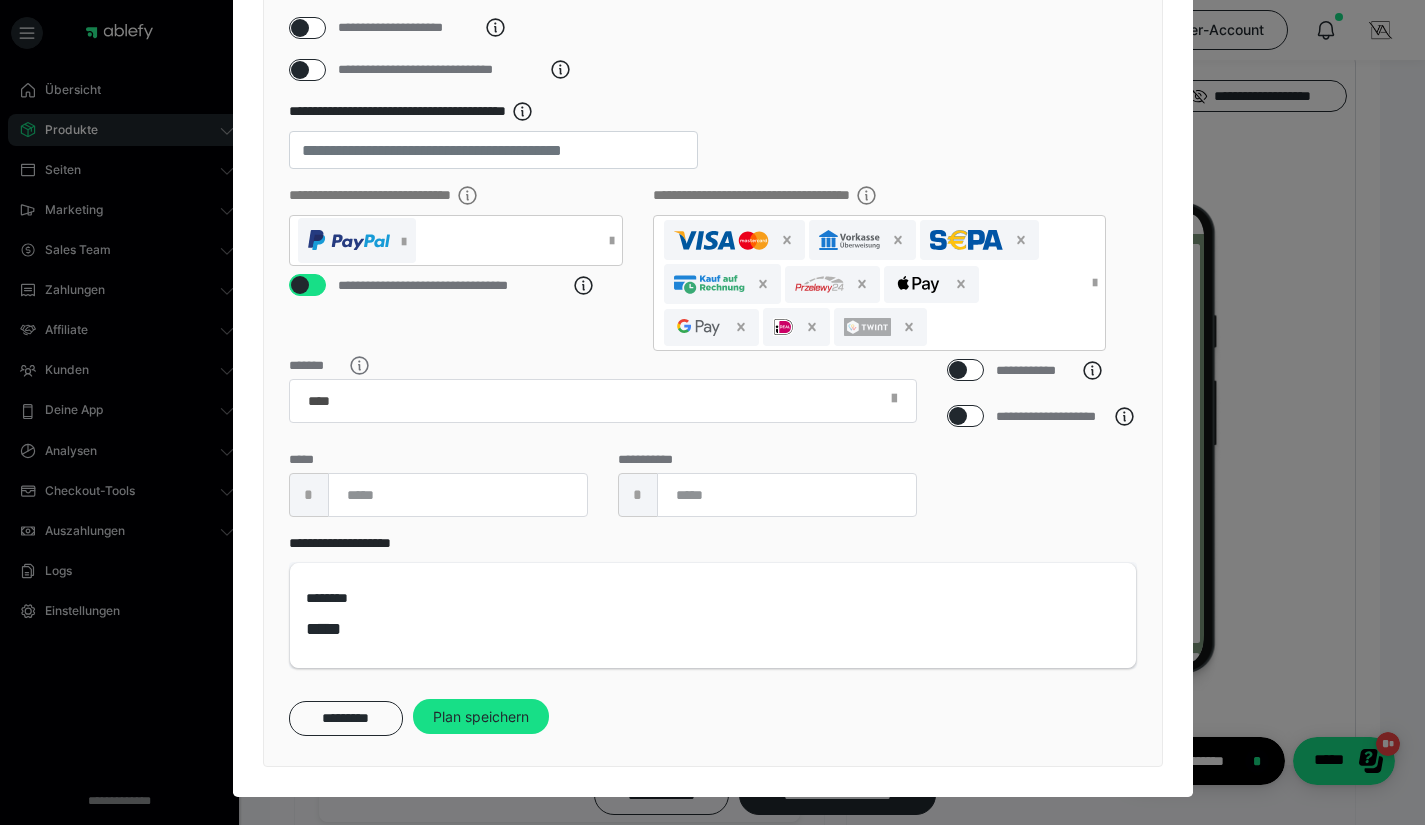 scroll, scrollTop: 0, scrollLeft: 0, axis: both 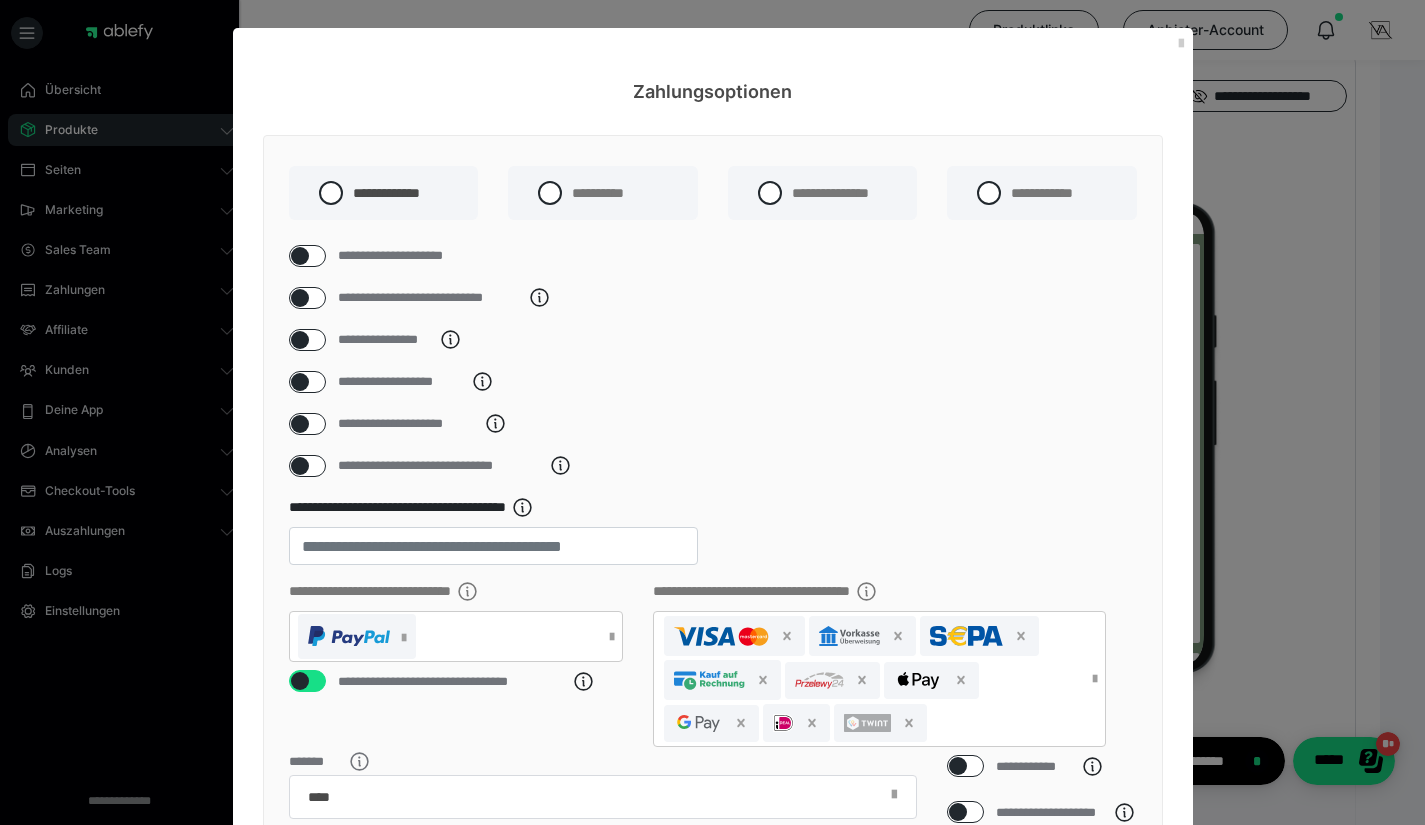 click on "**********" at bounding box center [386, 340] 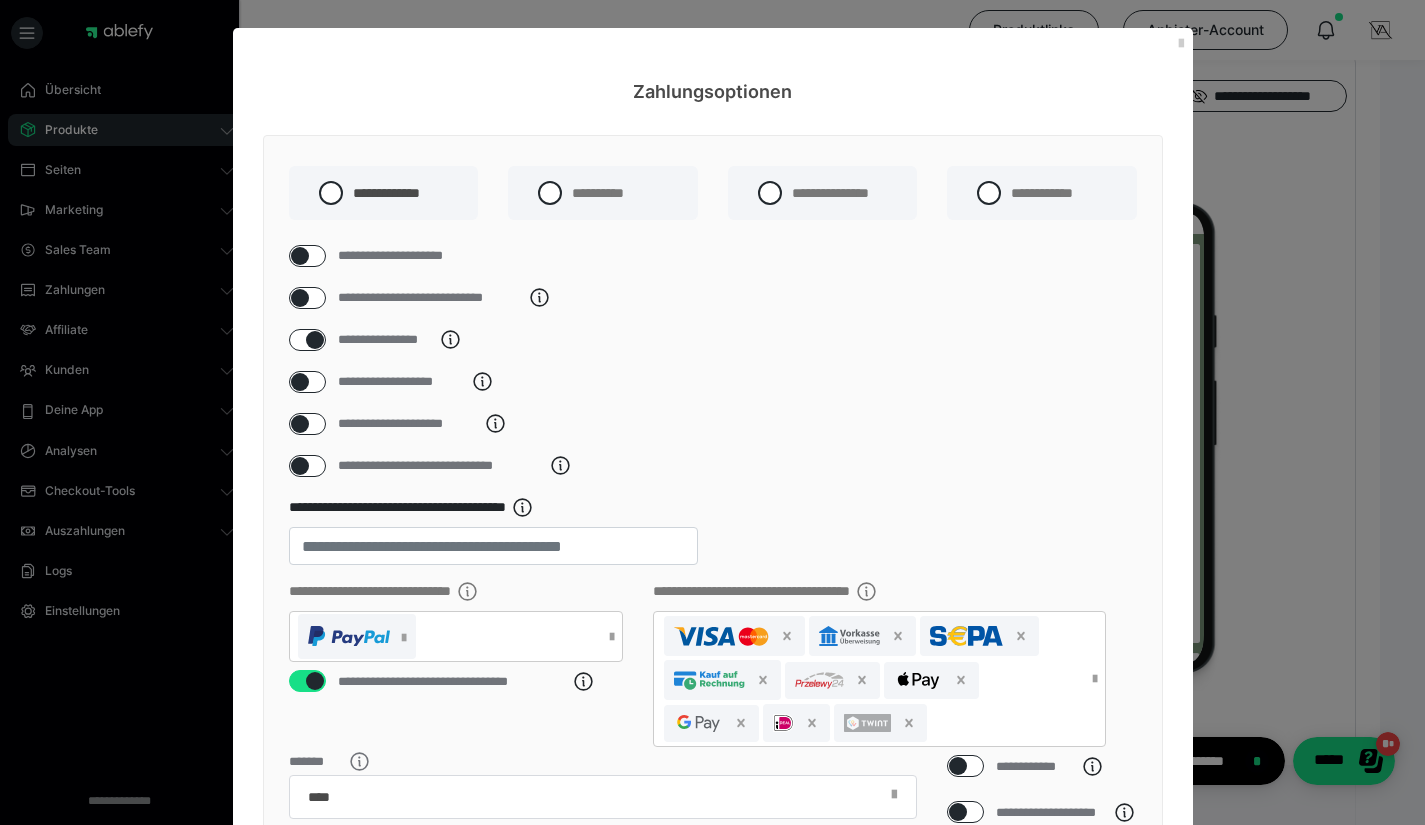 checkbox on "****" 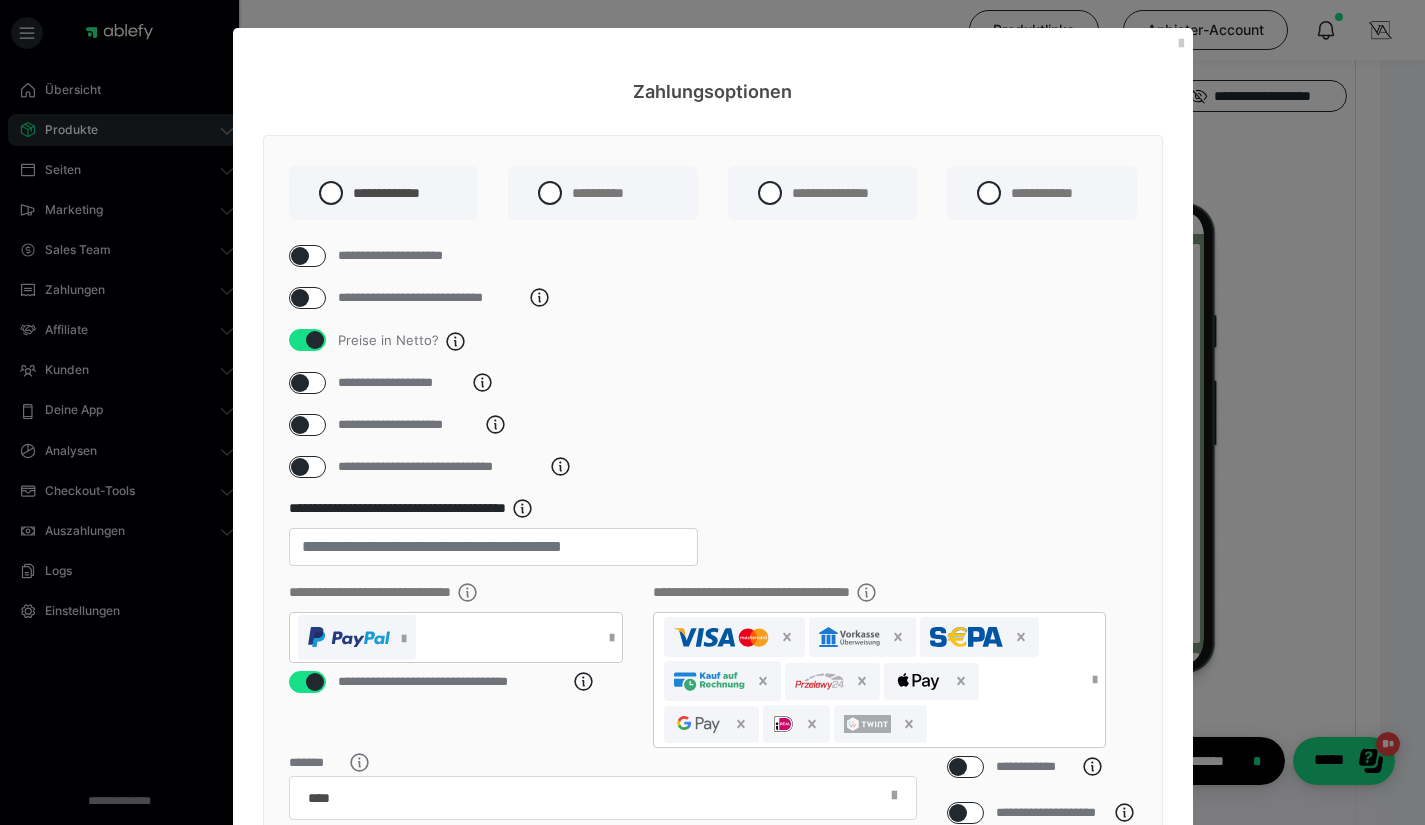 click on "**********" at bounding box center [409, 425] 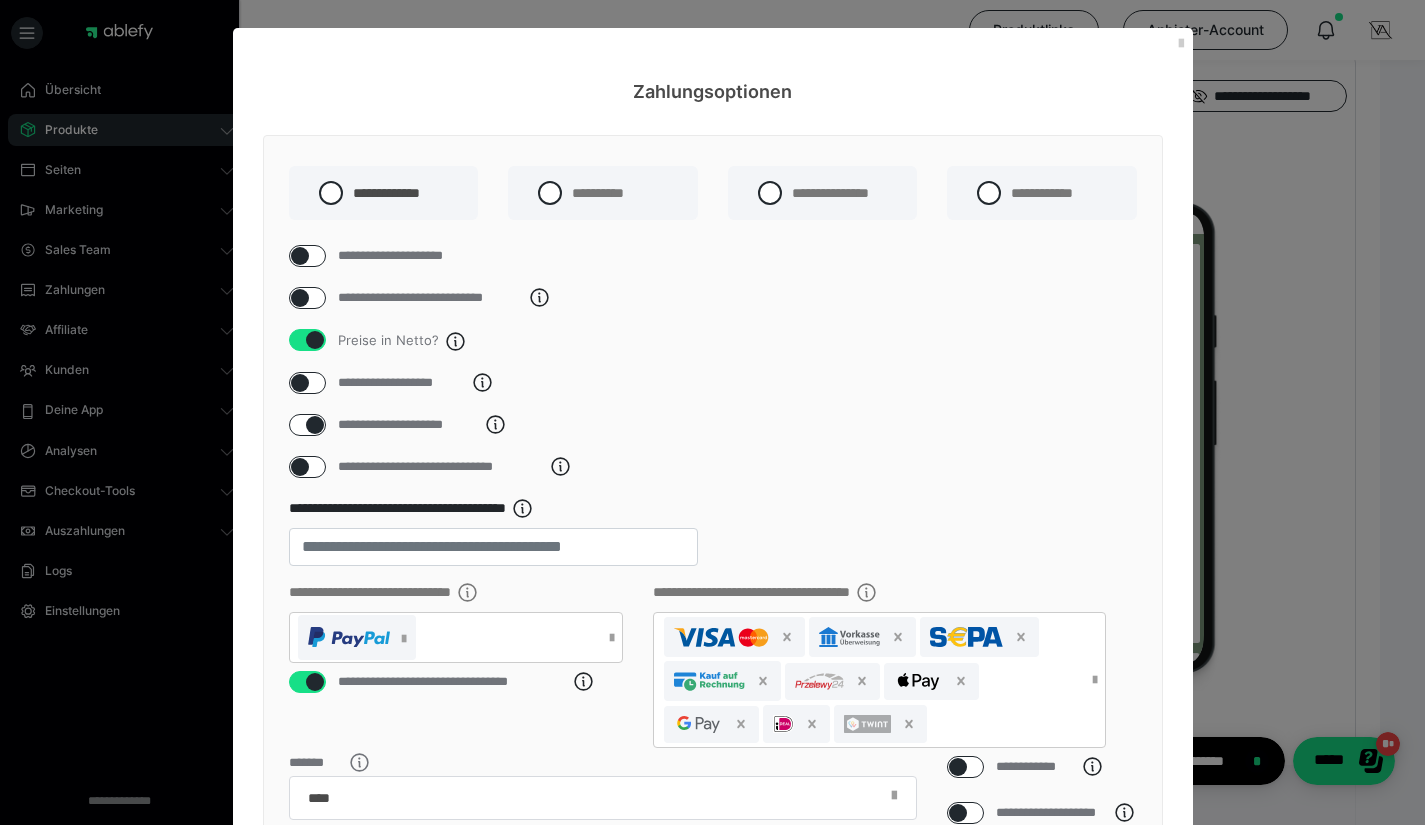 checkbox on "****" 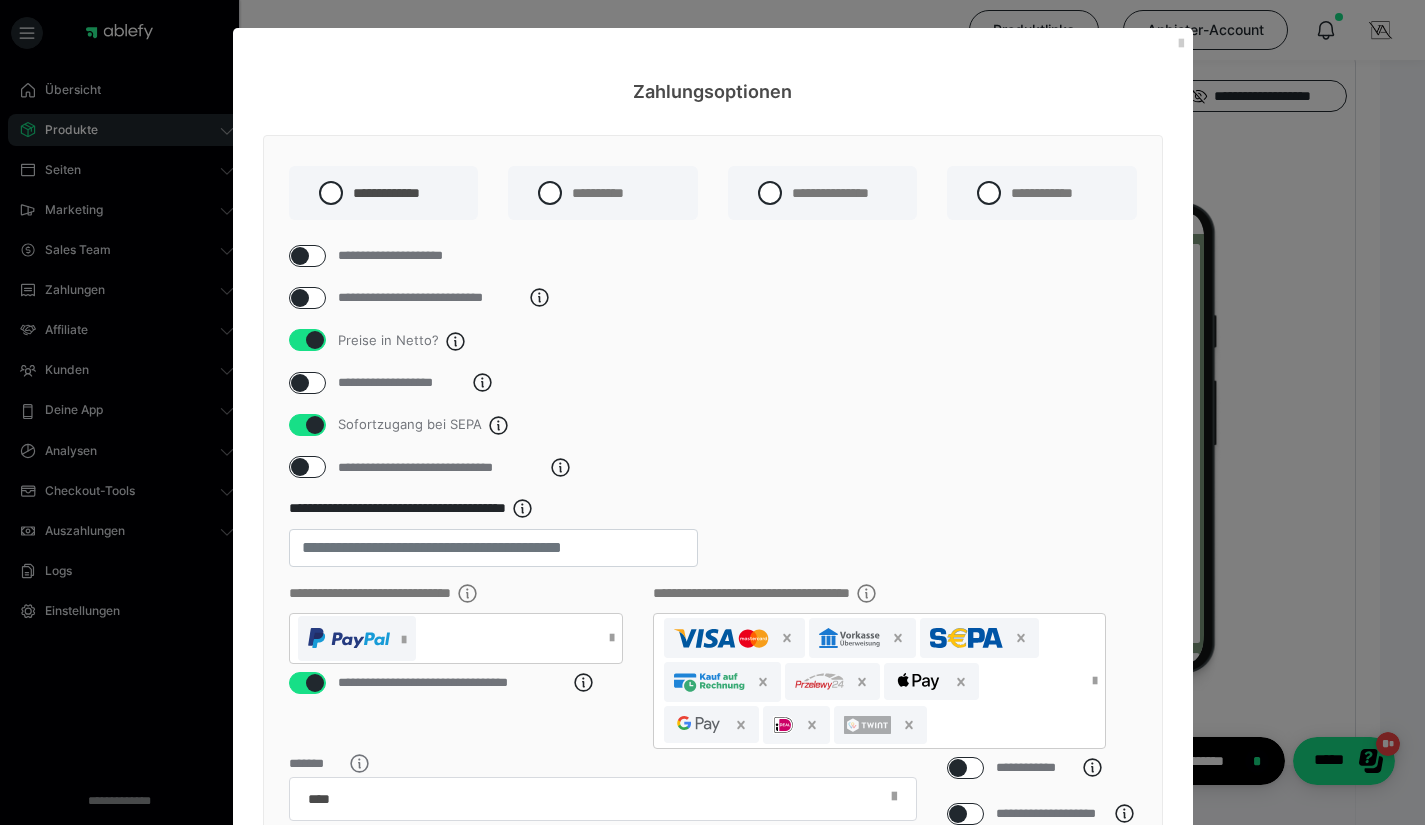 click on "**********" at bounding box center [441, 468] 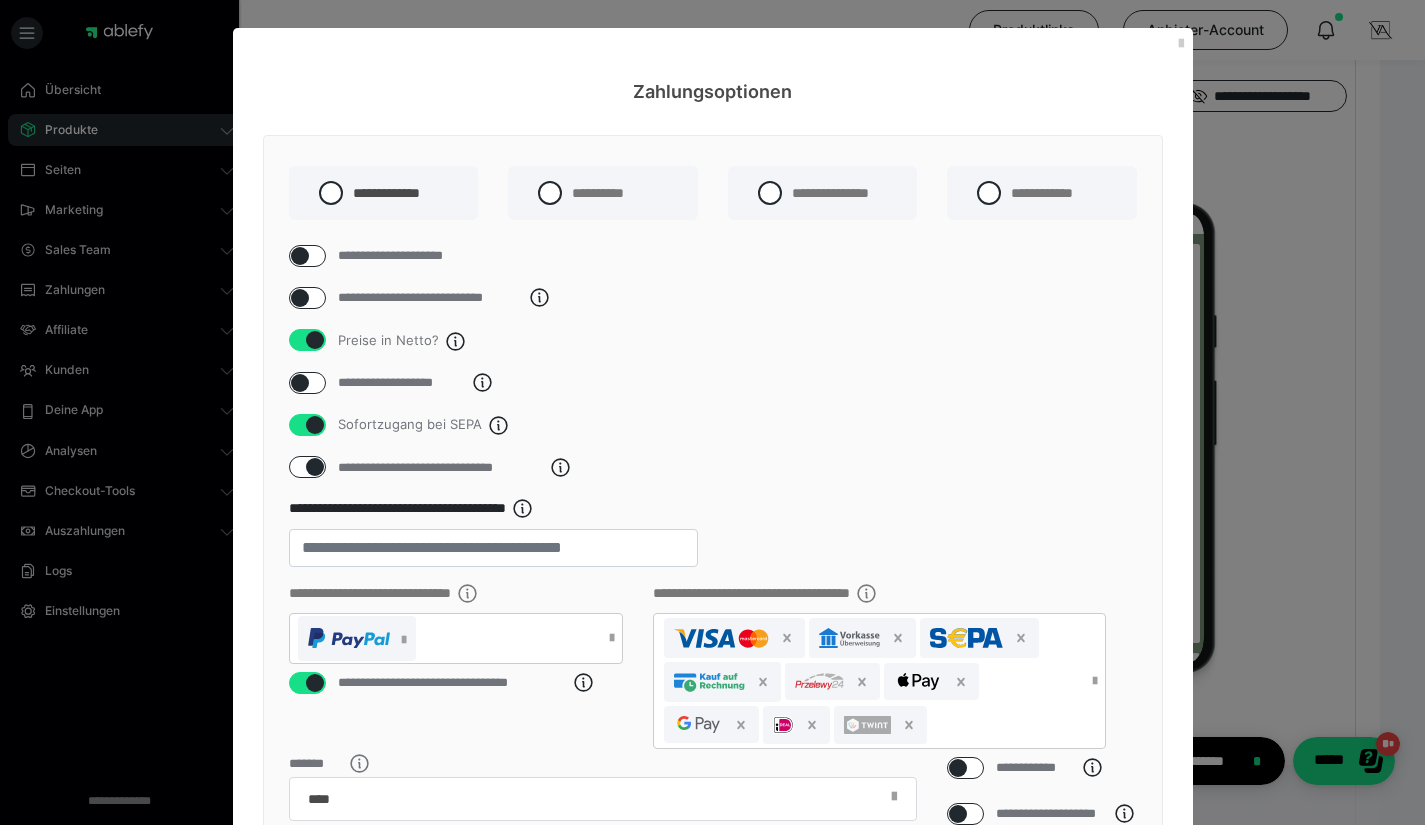 checkbox on "****" 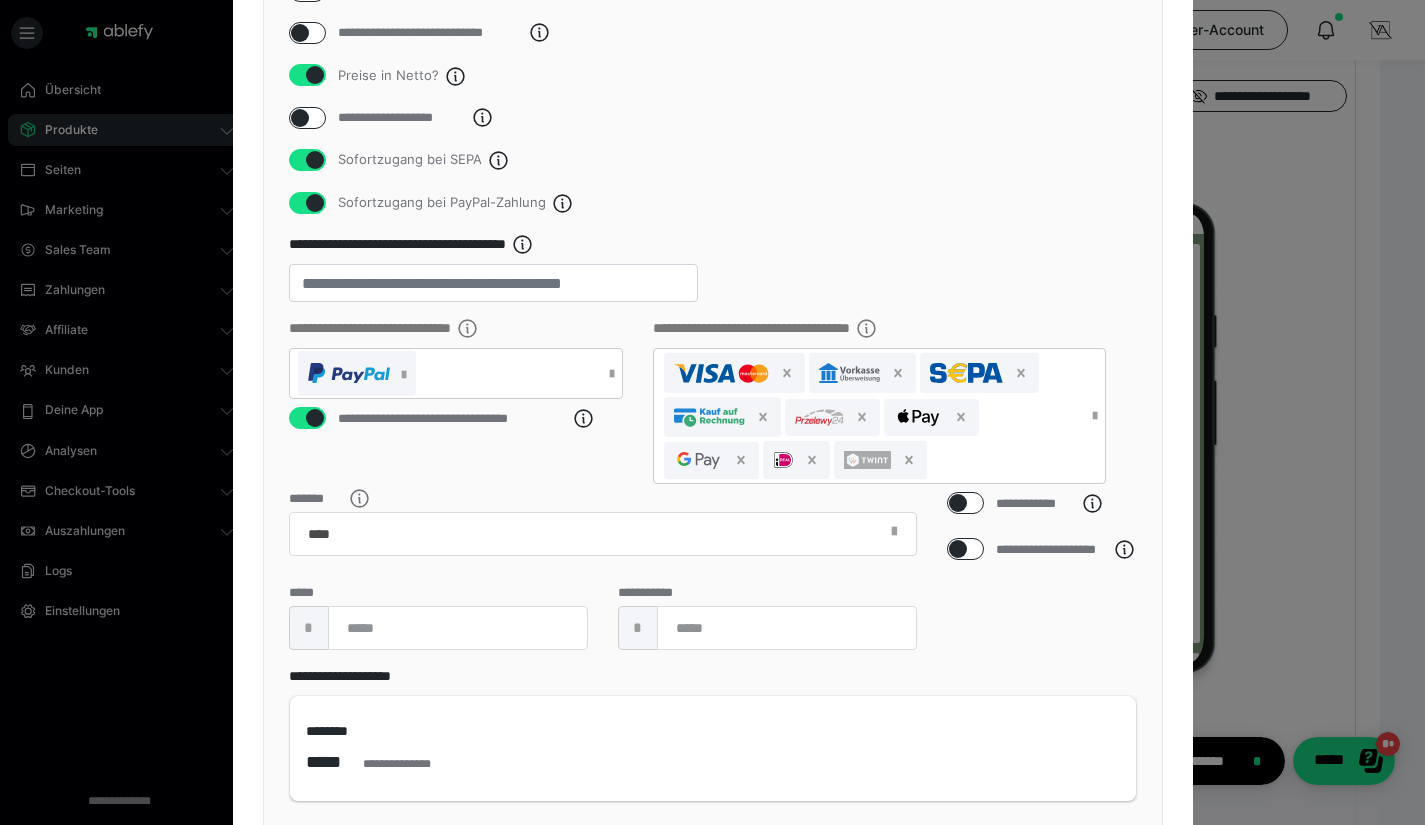 scroll, scrollTop: 275, scrollLeft: 0, axis: vertical 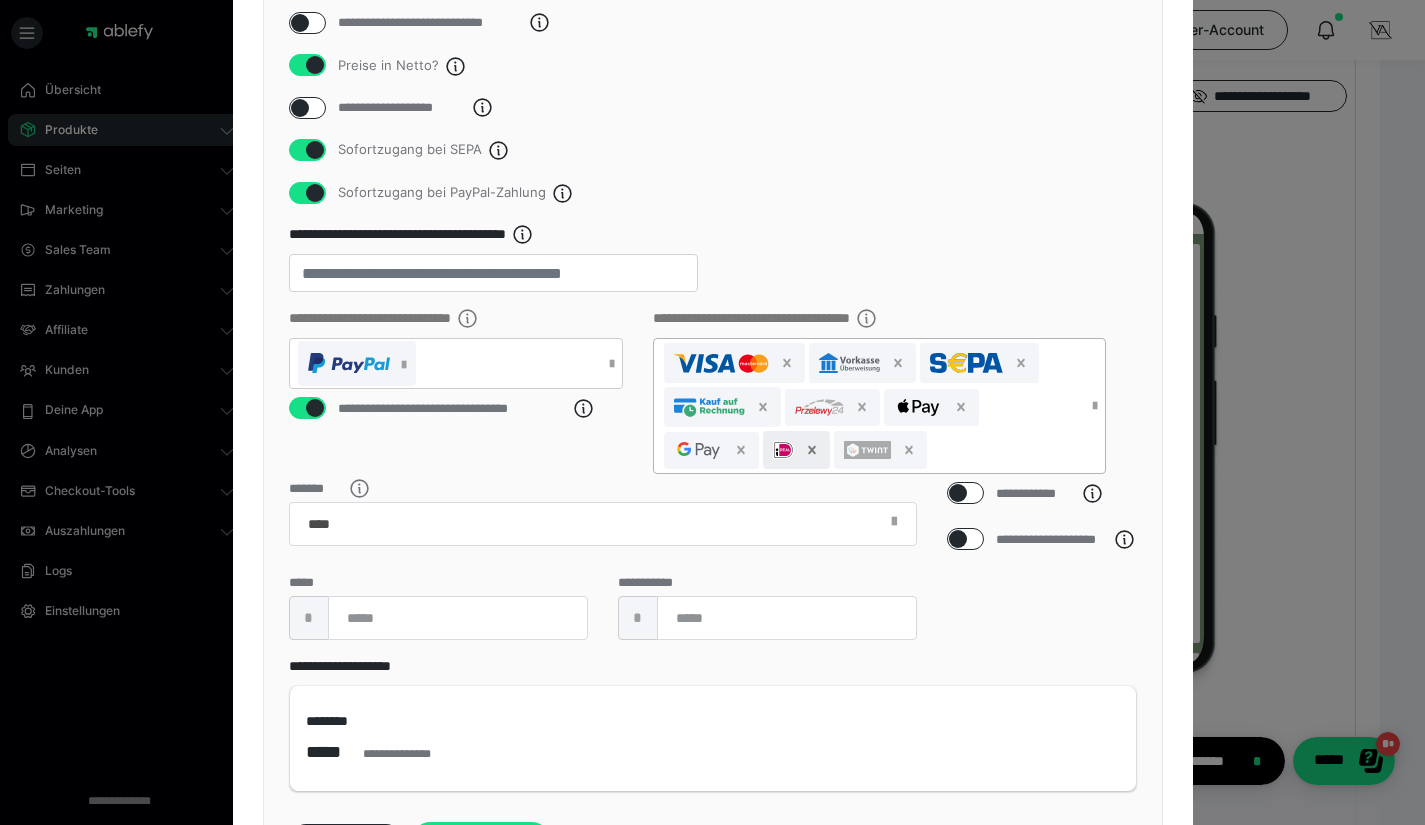 click 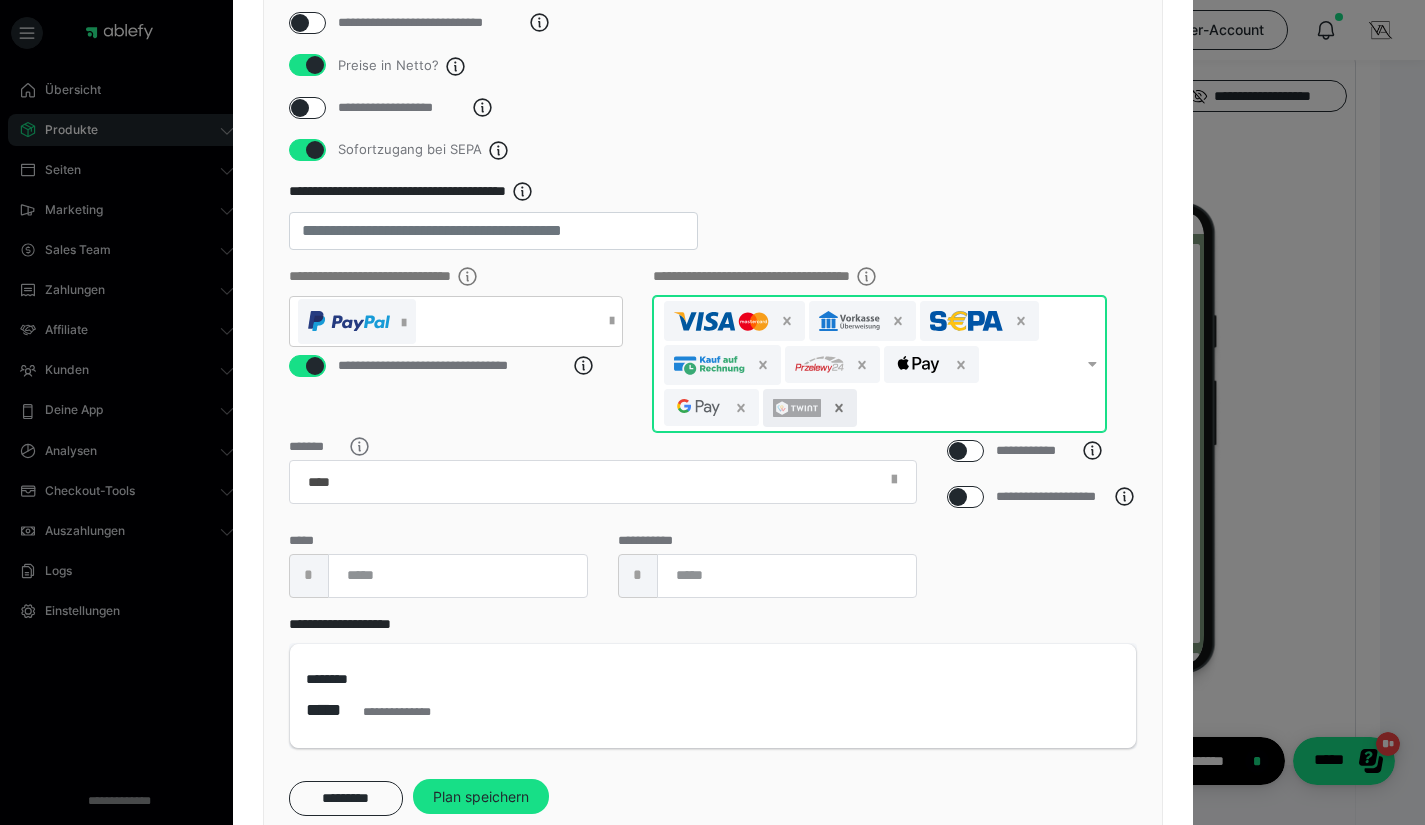 click 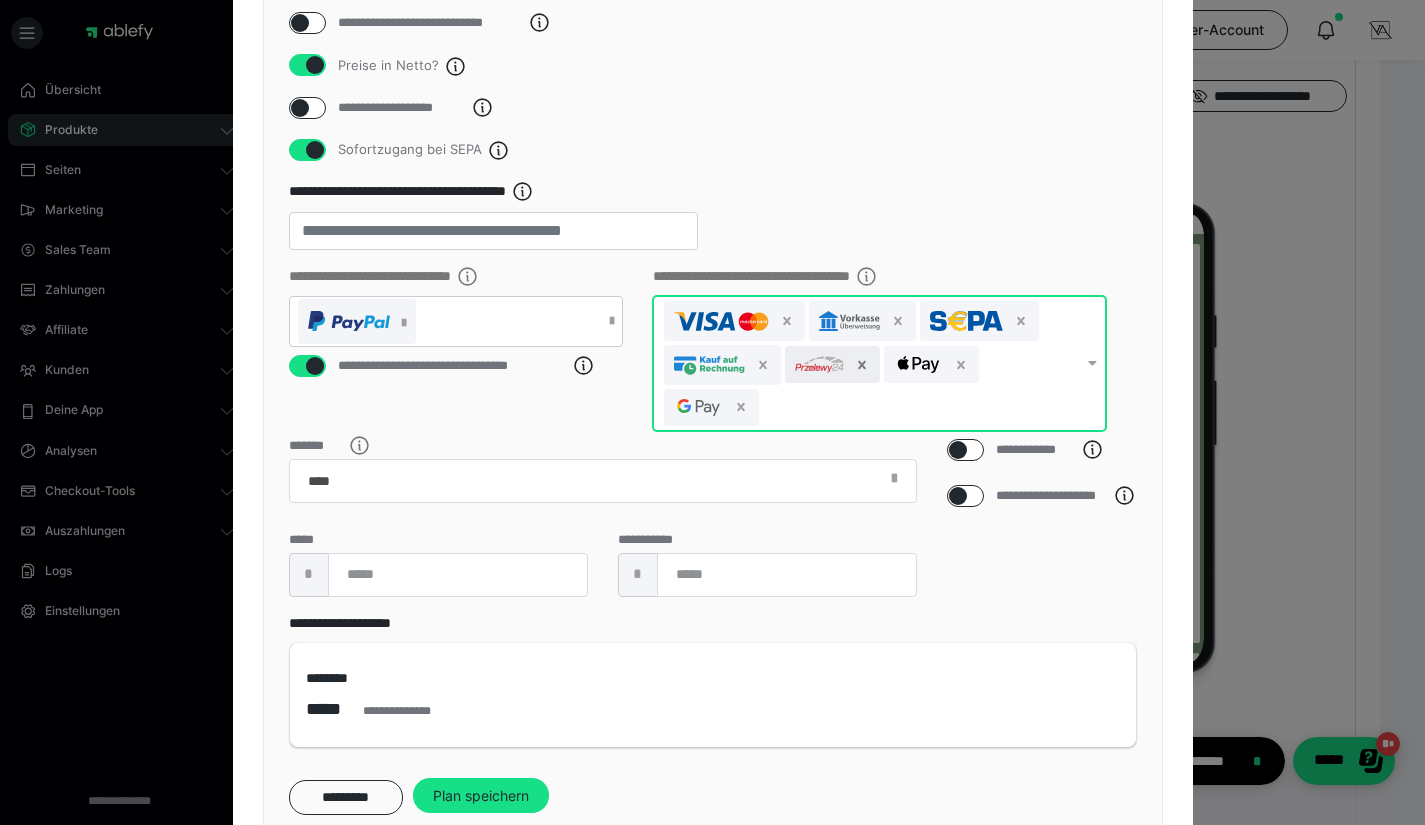 click 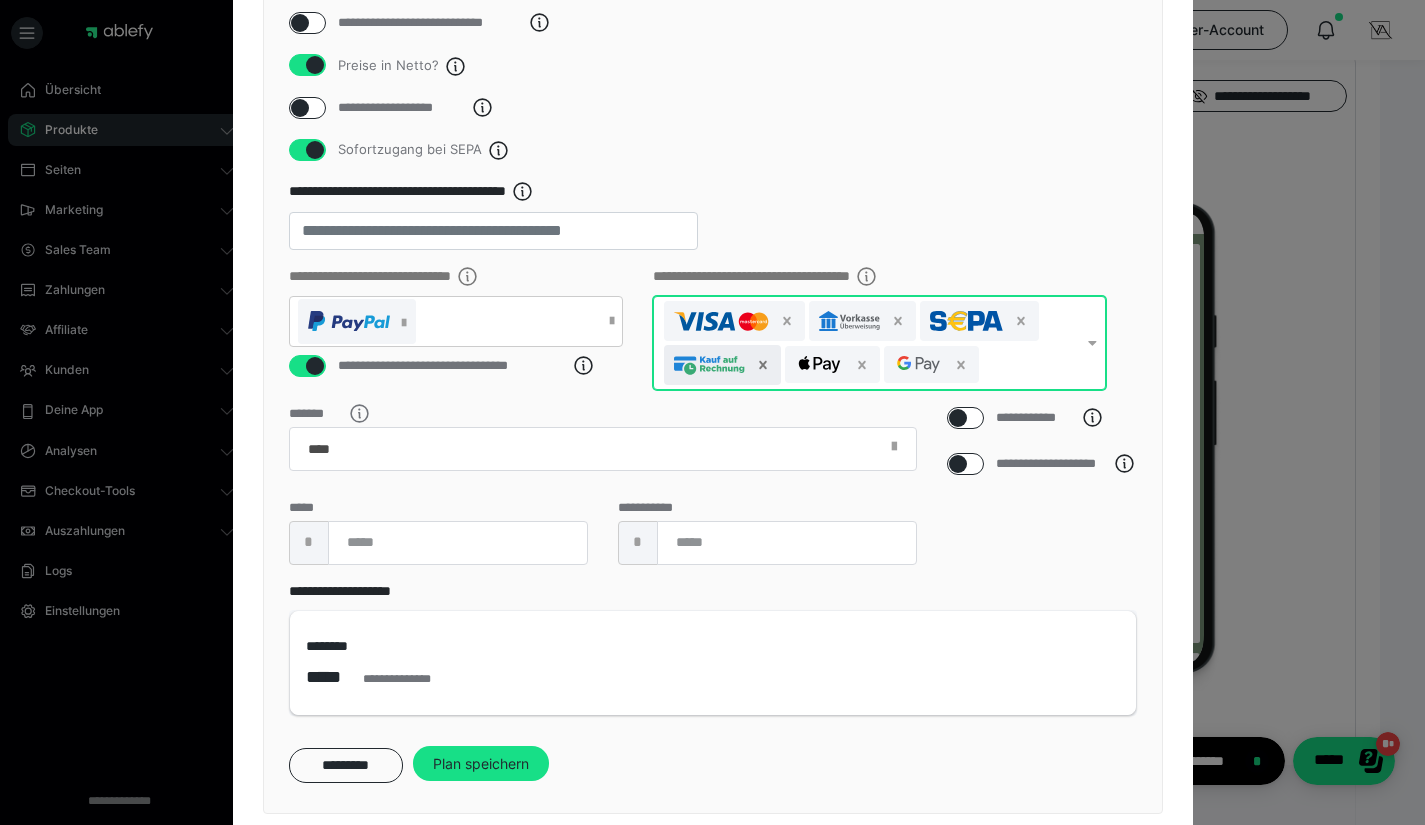 click 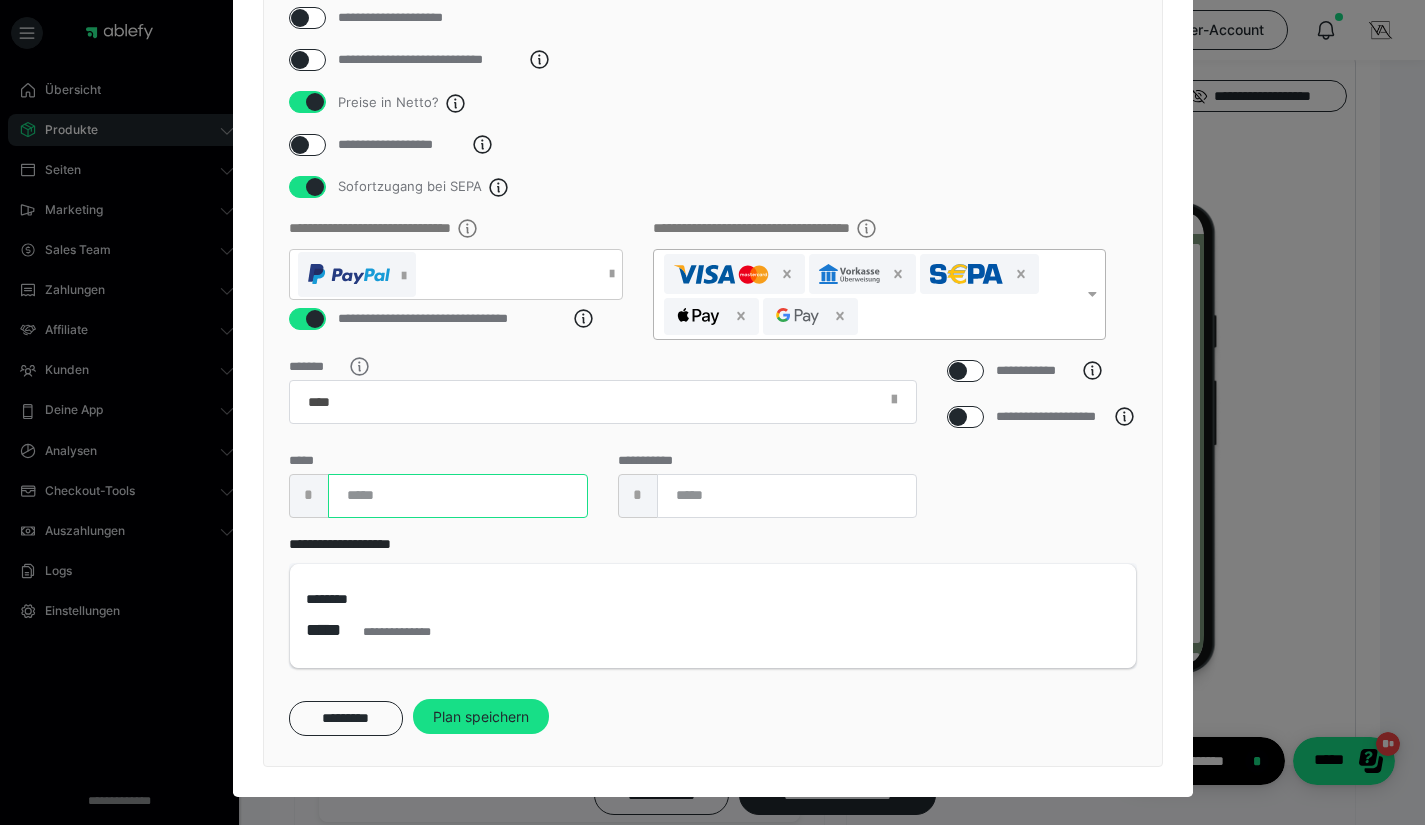 click at bounding box center [458, 496] 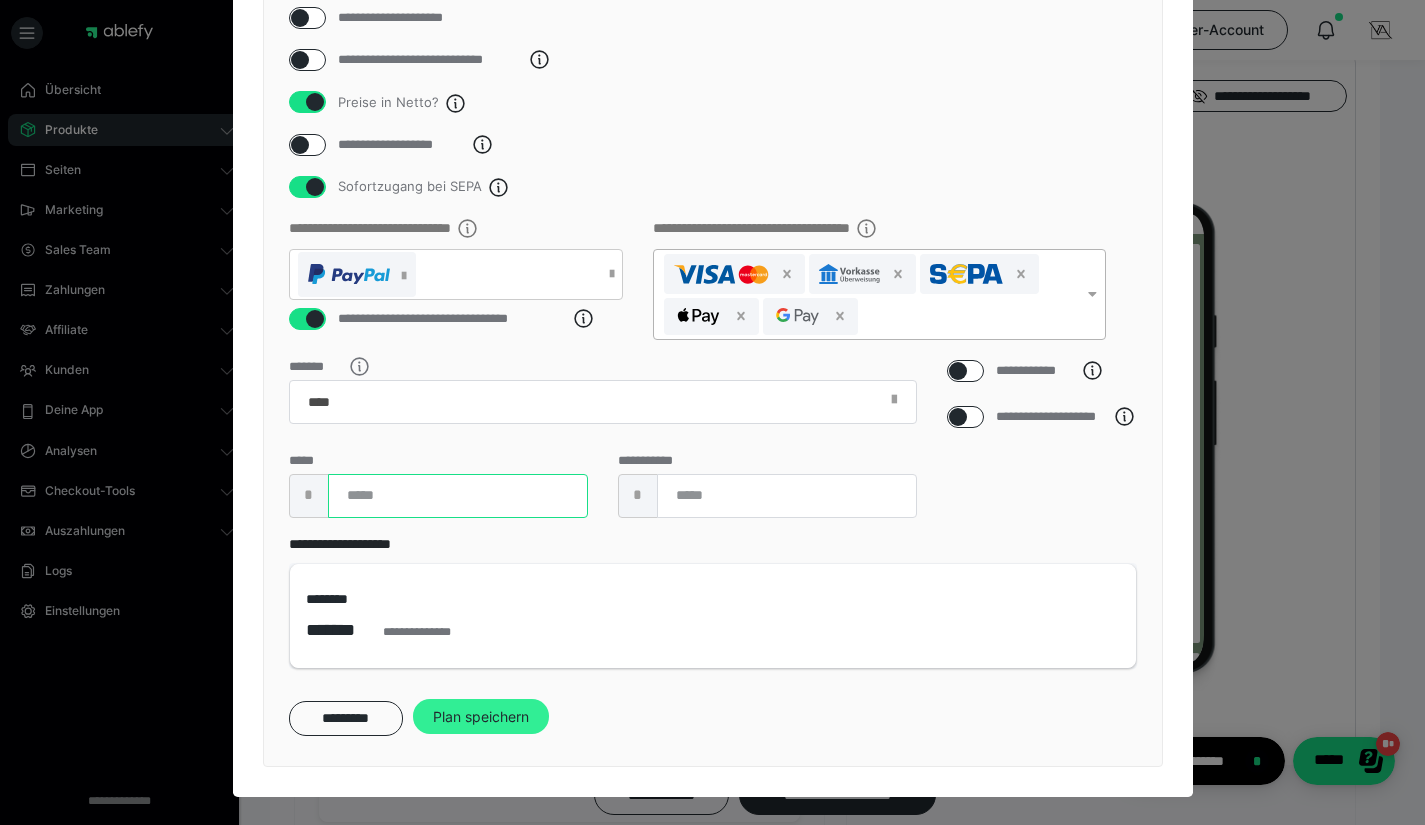 type on "***" 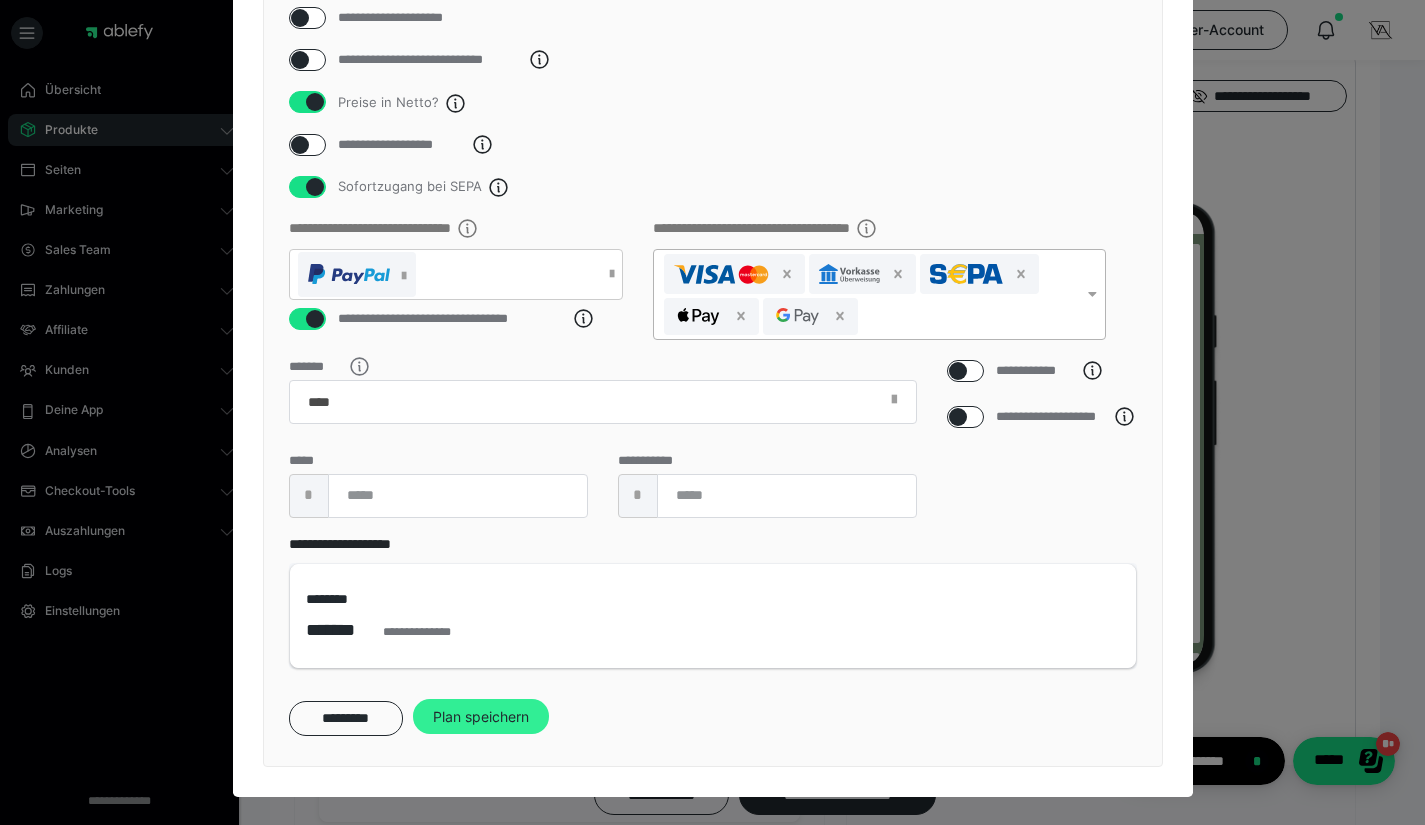 click on "Plan speichern" at bounding box center (481, 717) 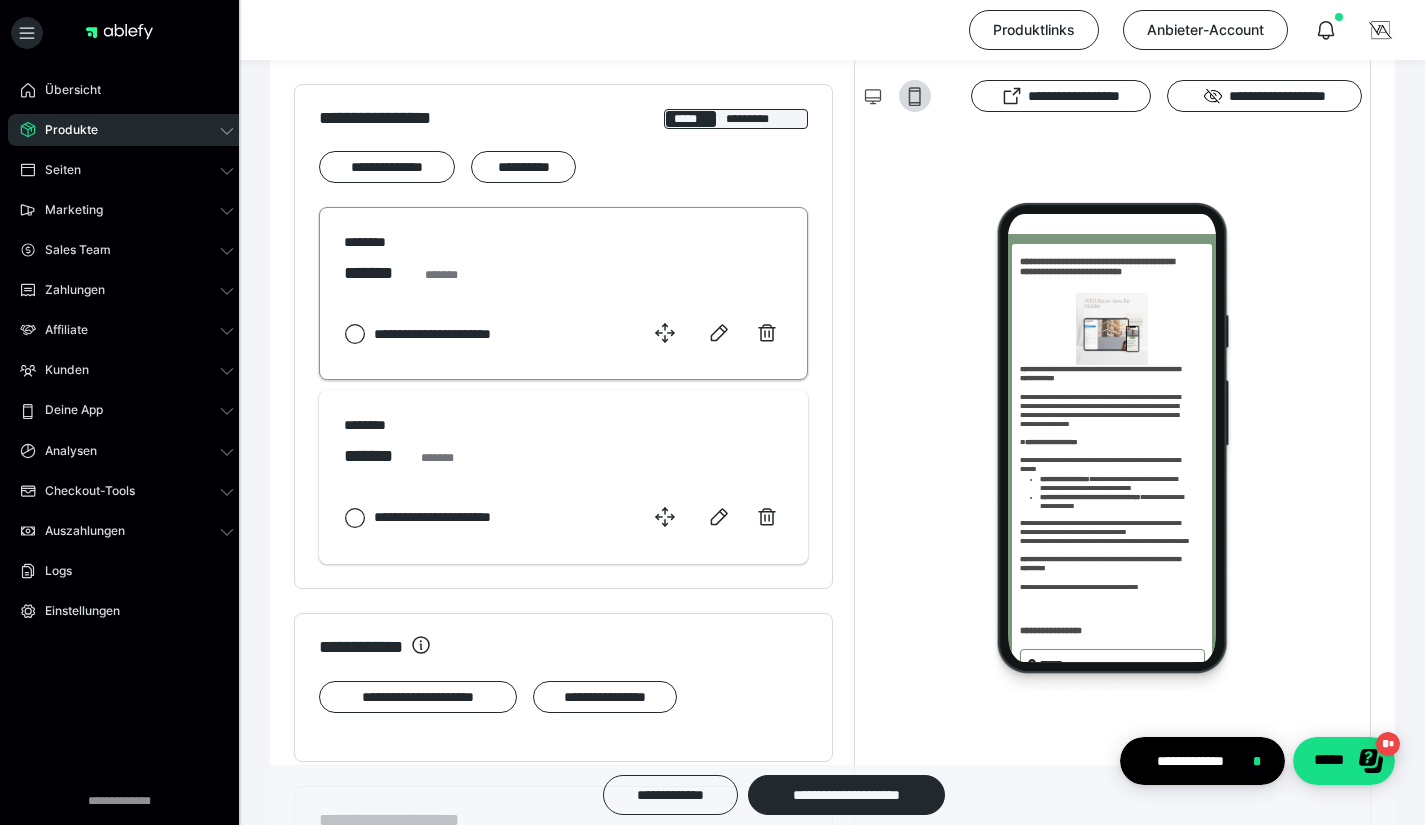 click on "******* *******" at bounding box center [563, 273] 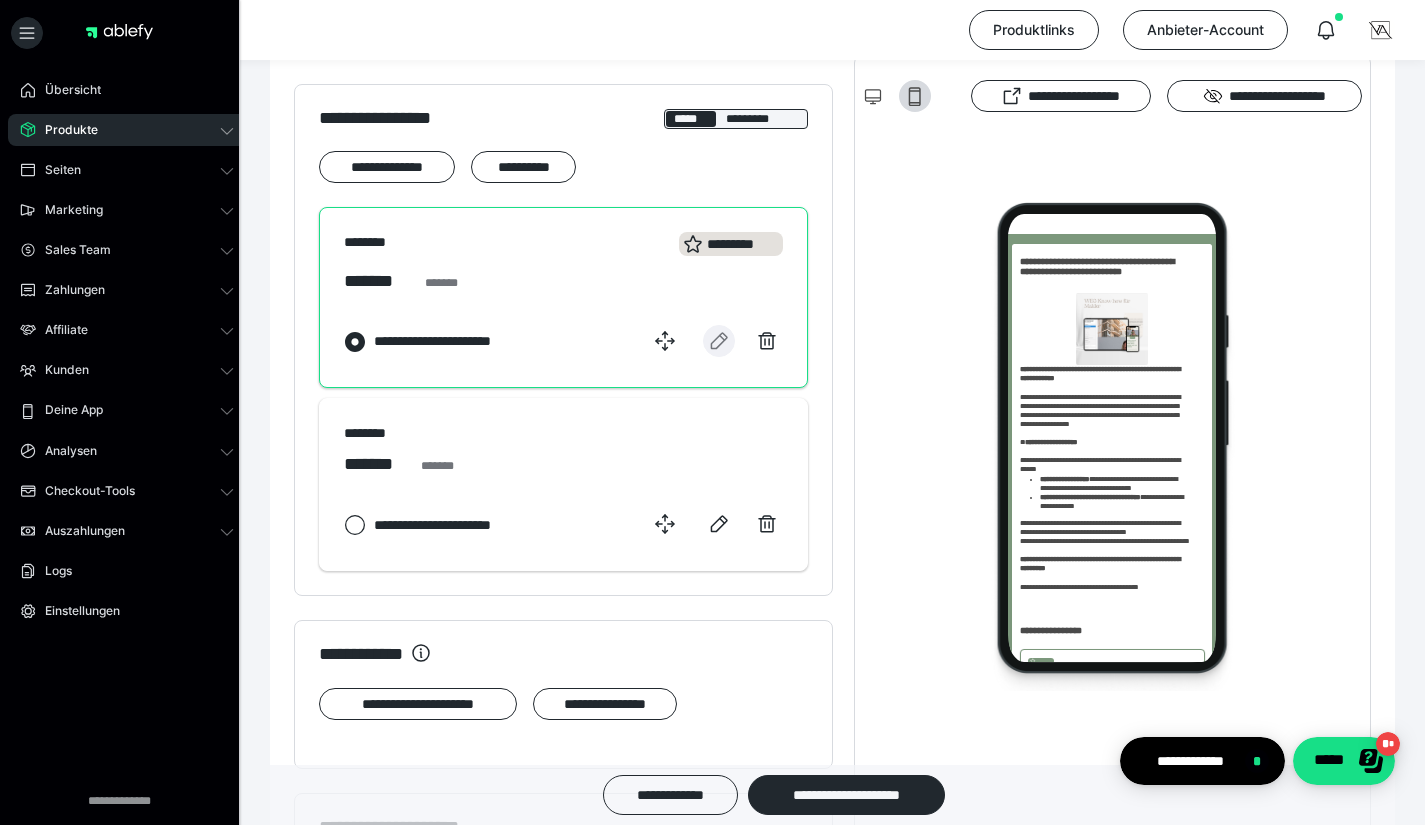 click 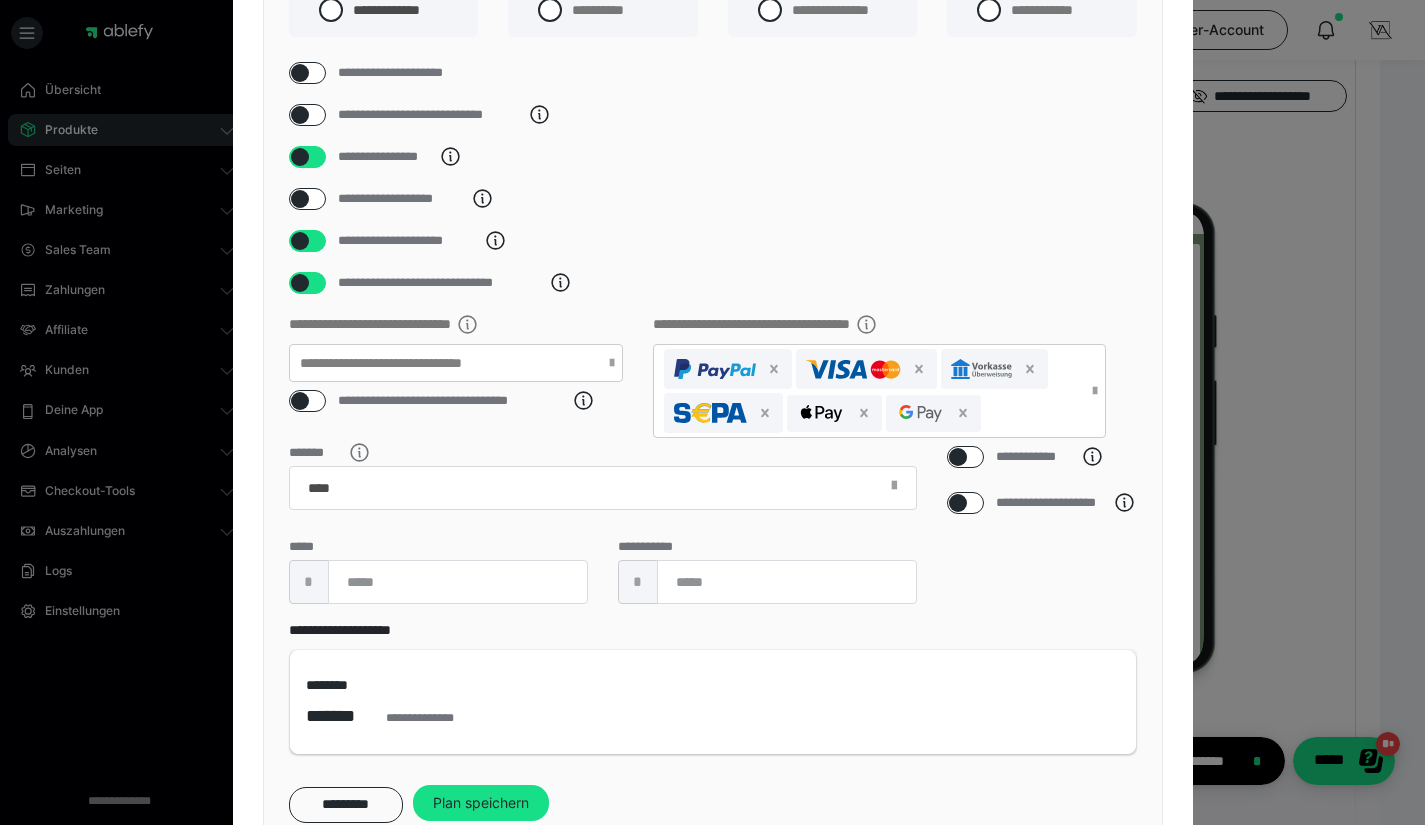scroll, scrollTop: 293, scrollLeft: 0, axis: vertical 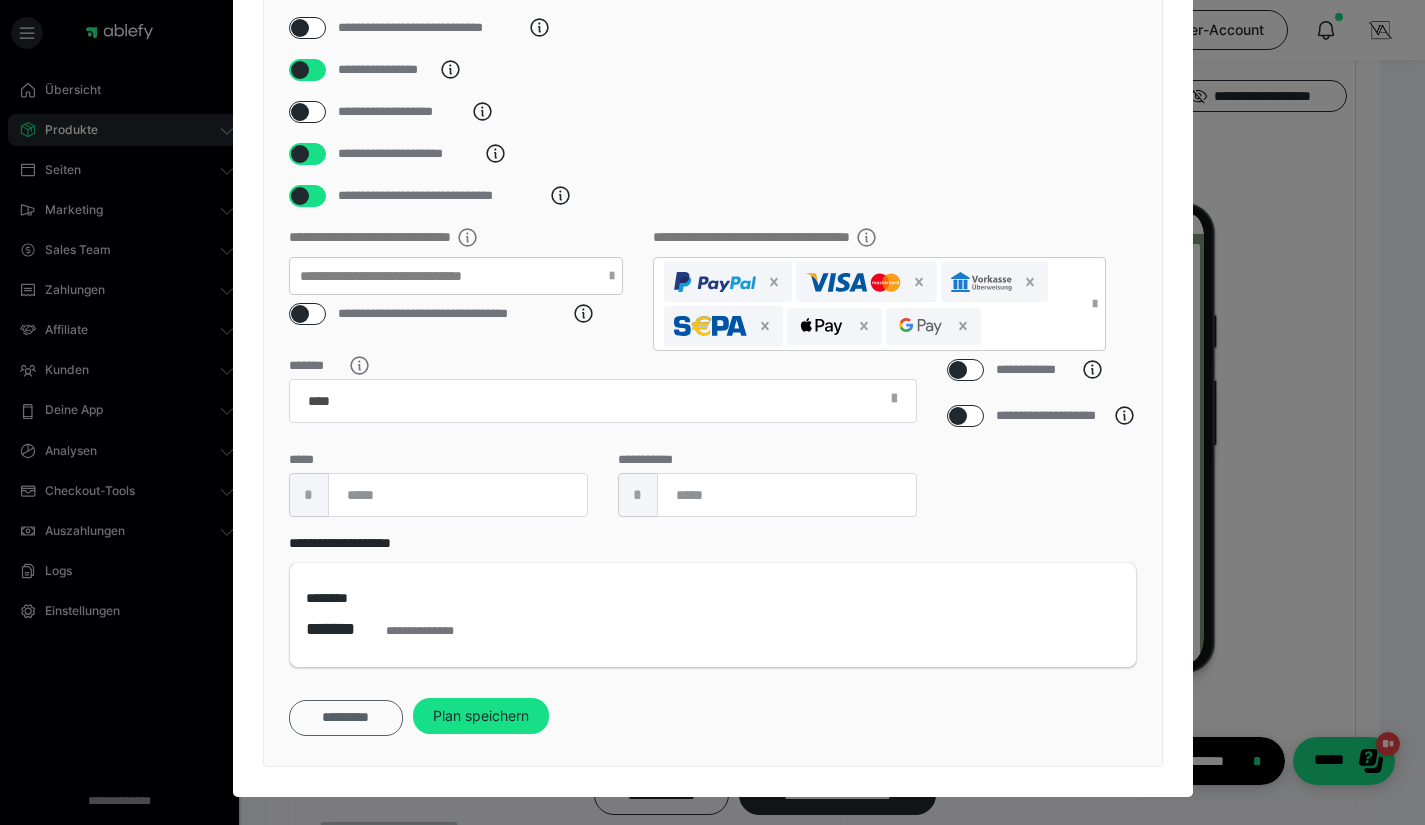 click on "*********" at bounding box center (346, 718) 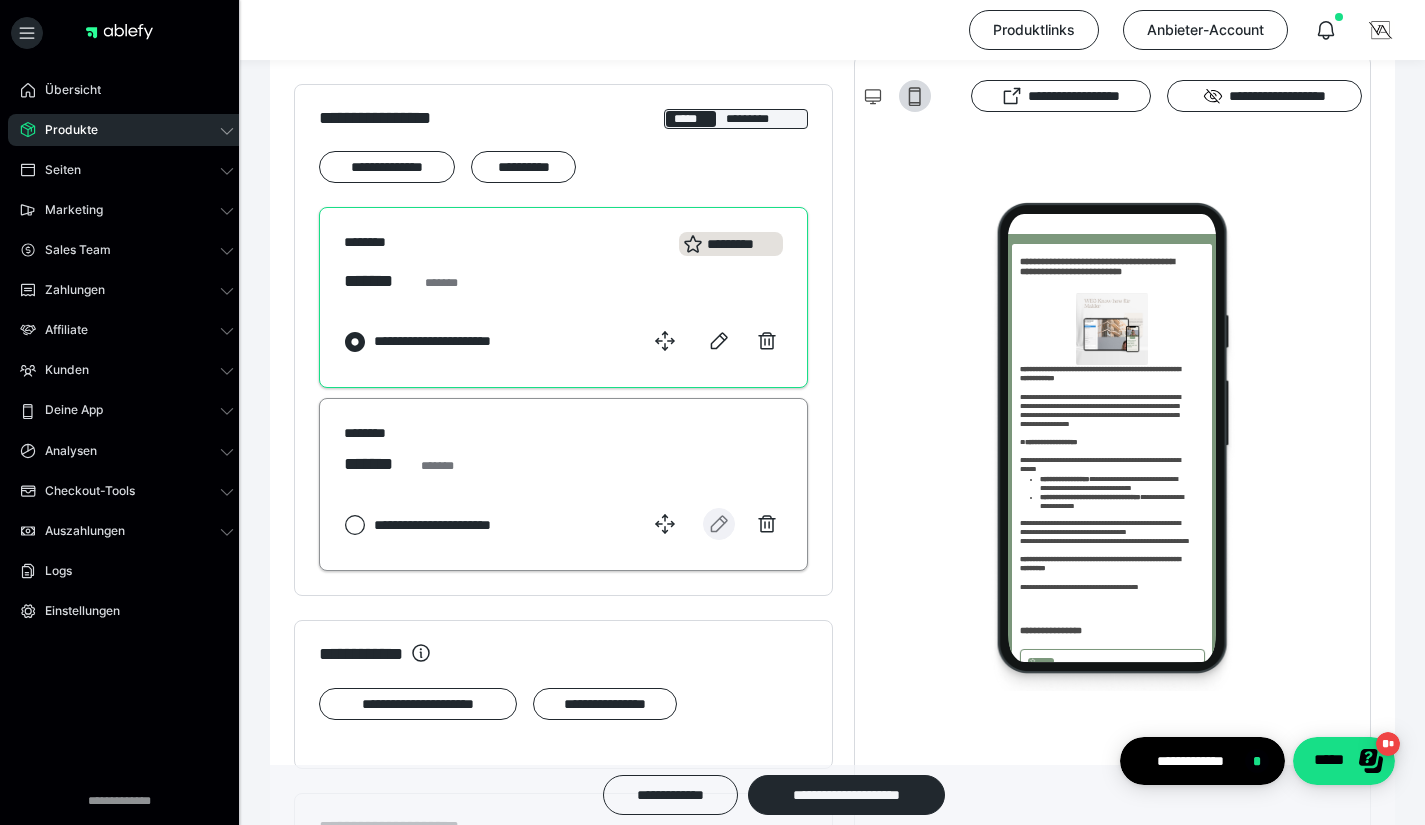 click 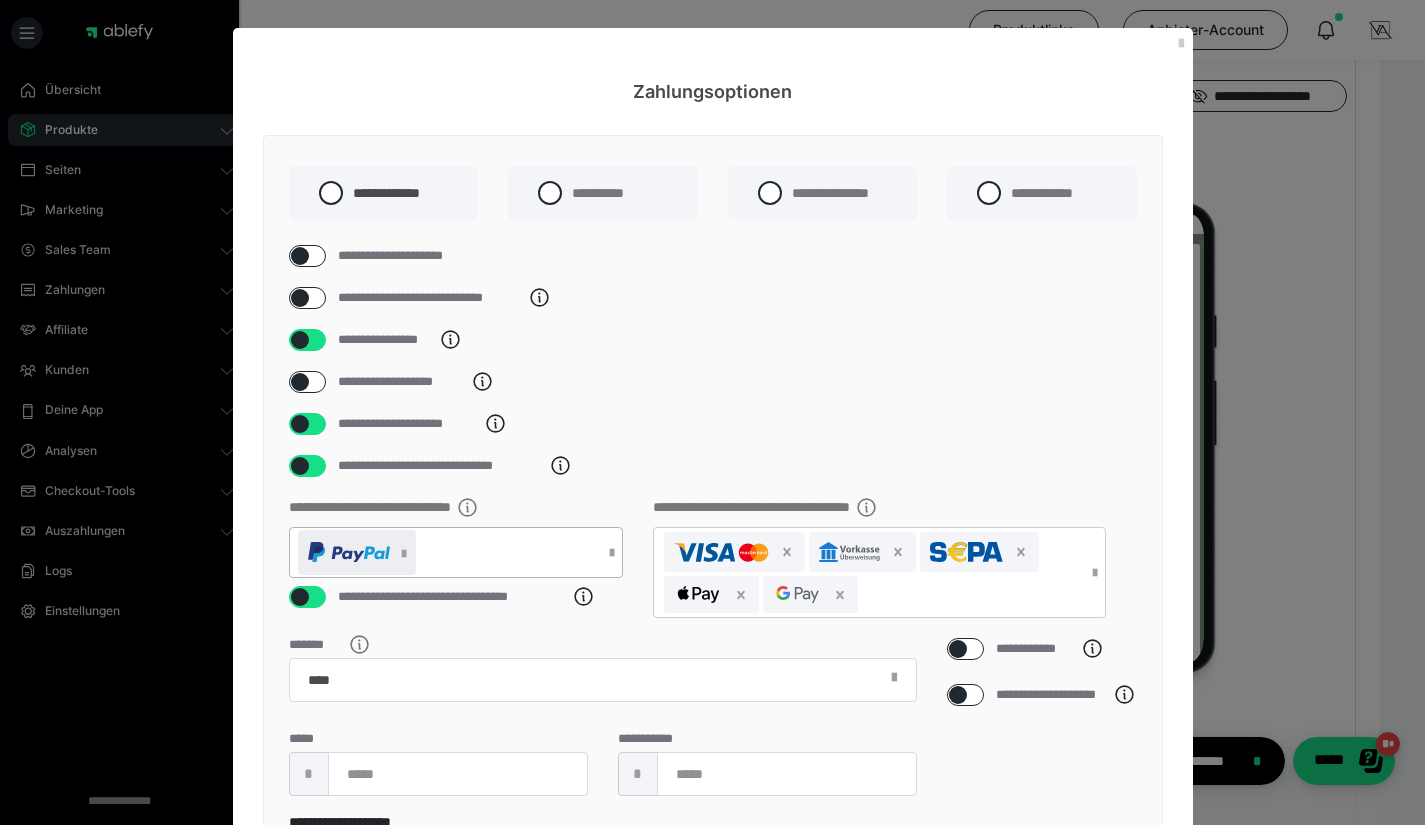 click at bounding box center [456, 552] 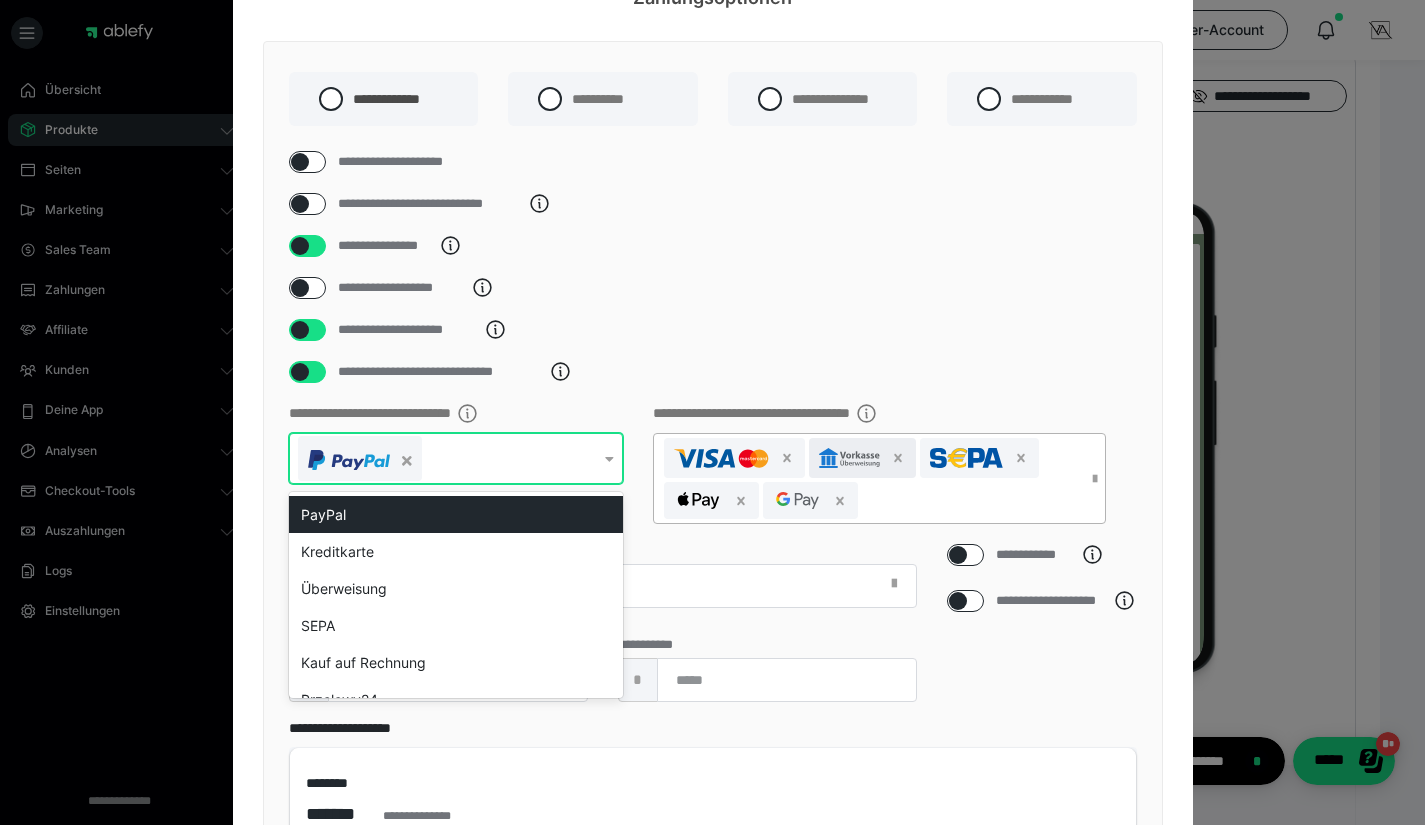 scroll, scrollTop: 94, scrollLeft: 0, axis: vertical 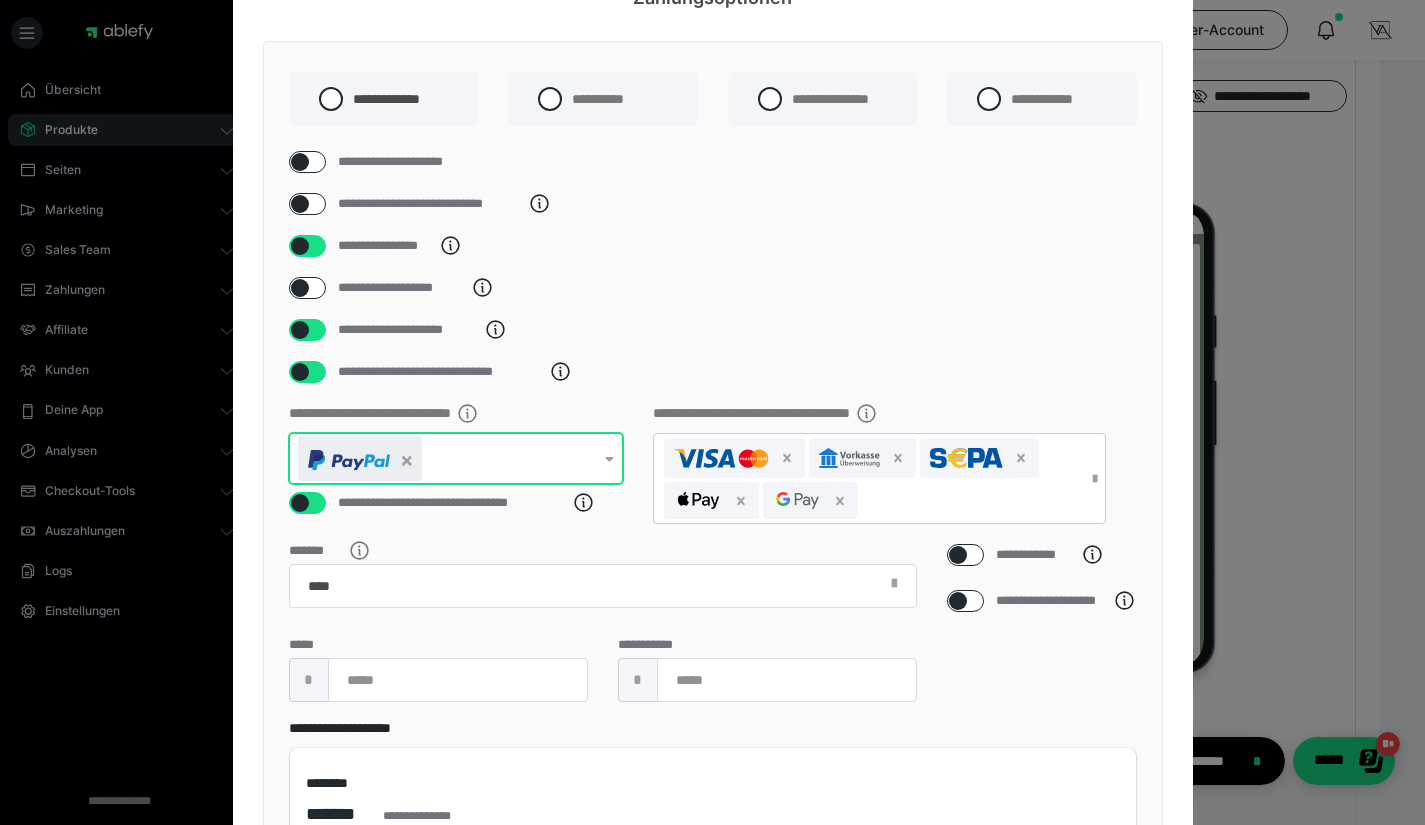 click at bounding box center [407, 461] 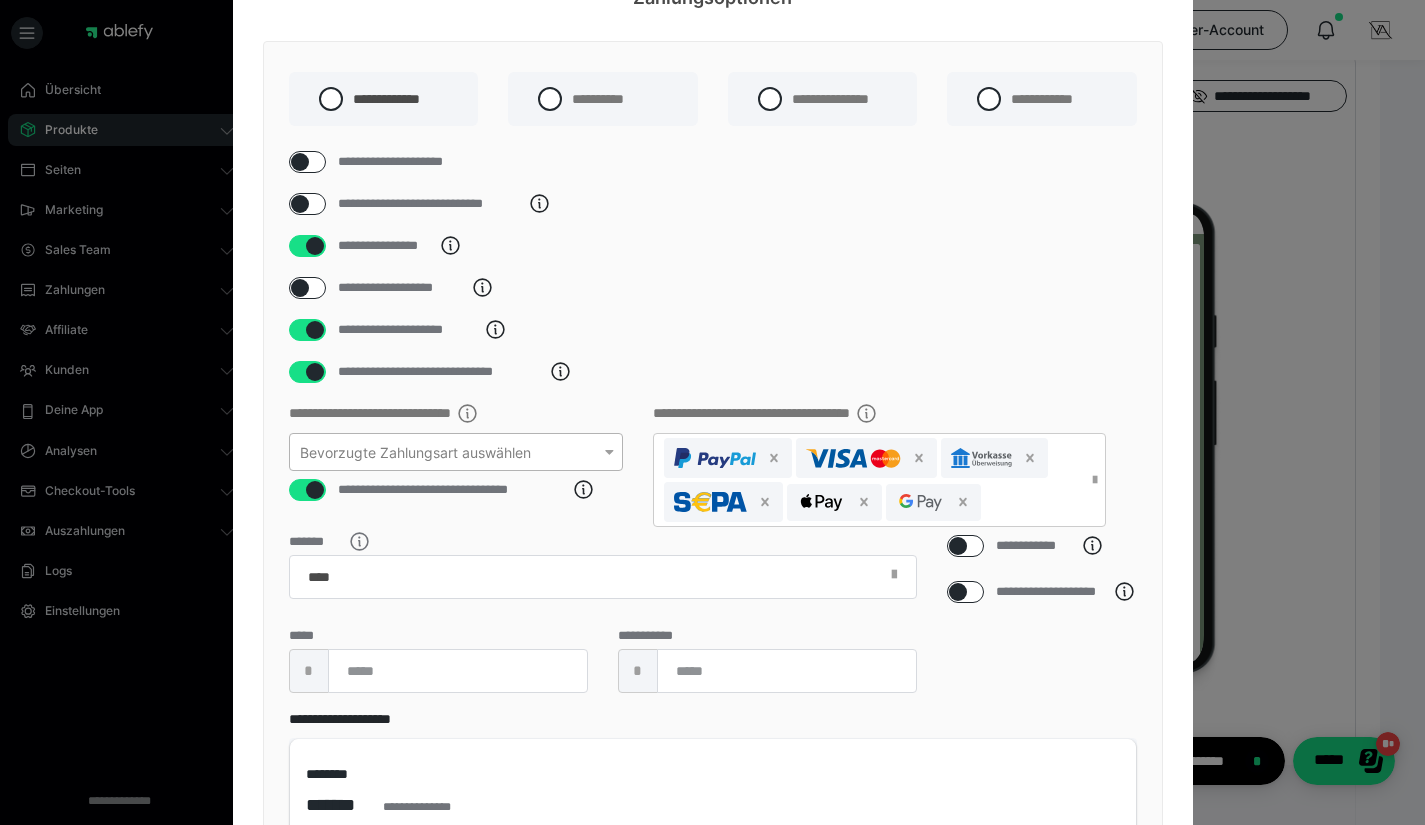 click at bounding box center (315, 490) 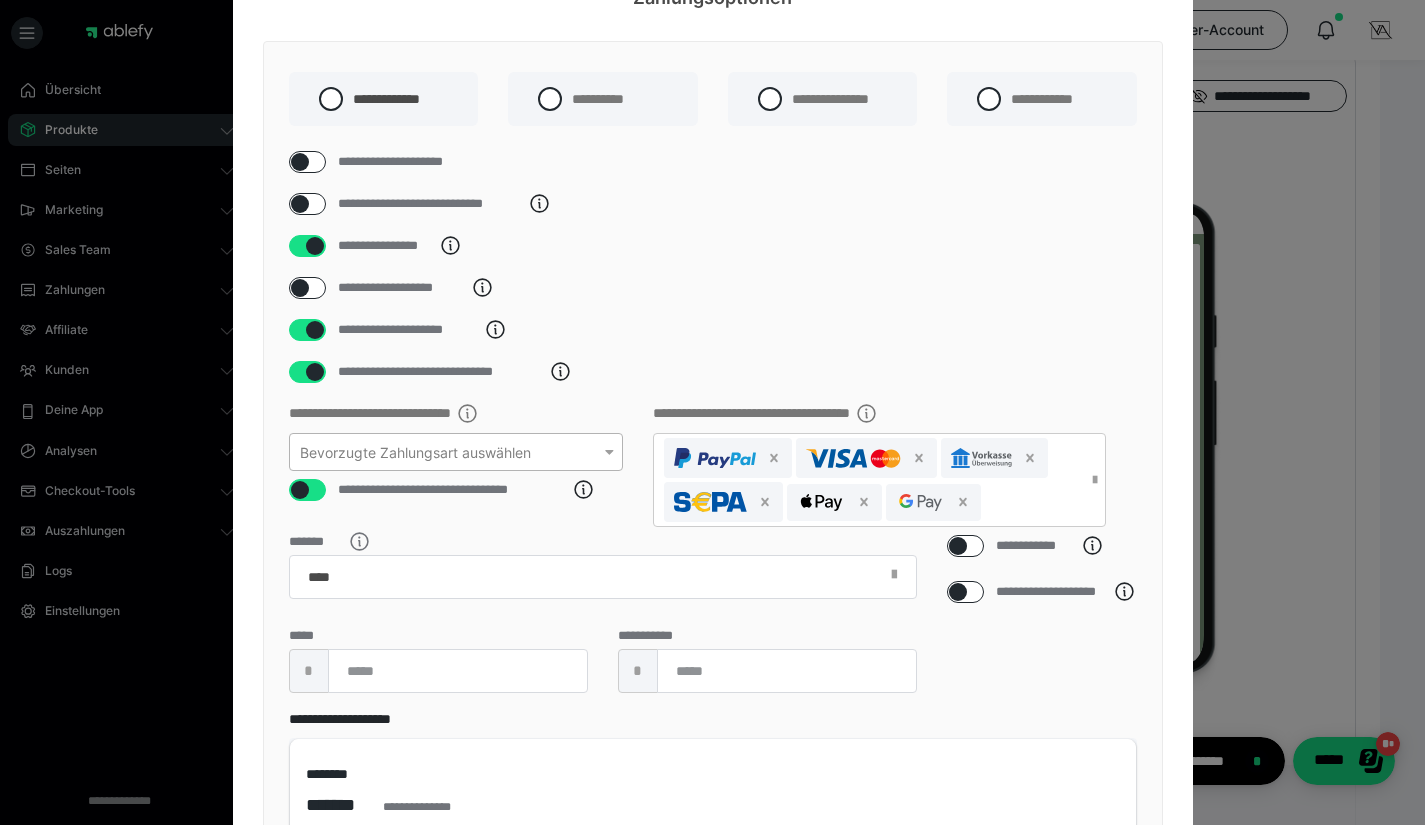 checkbox on "*****" 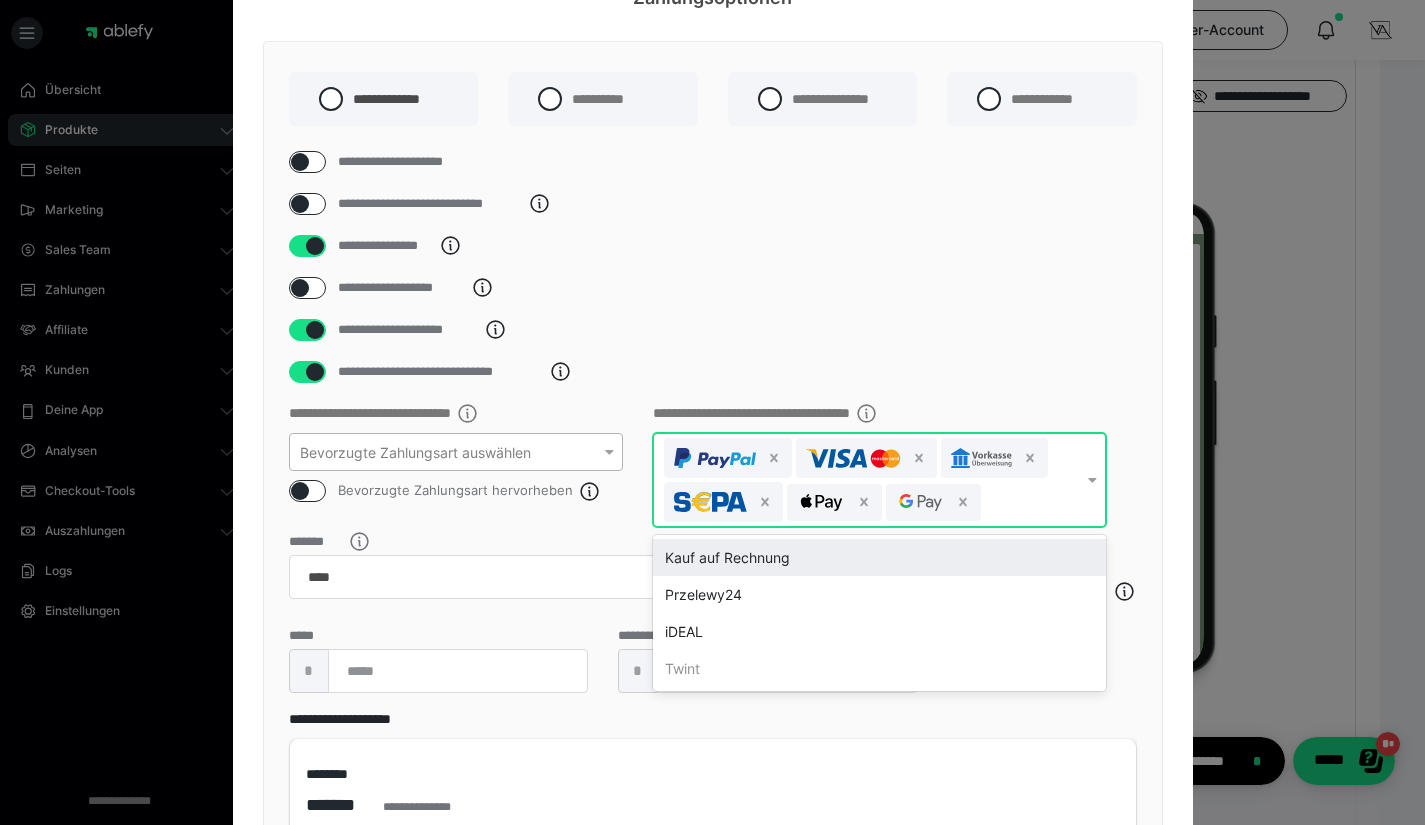 click at bounding box center (867, 480) 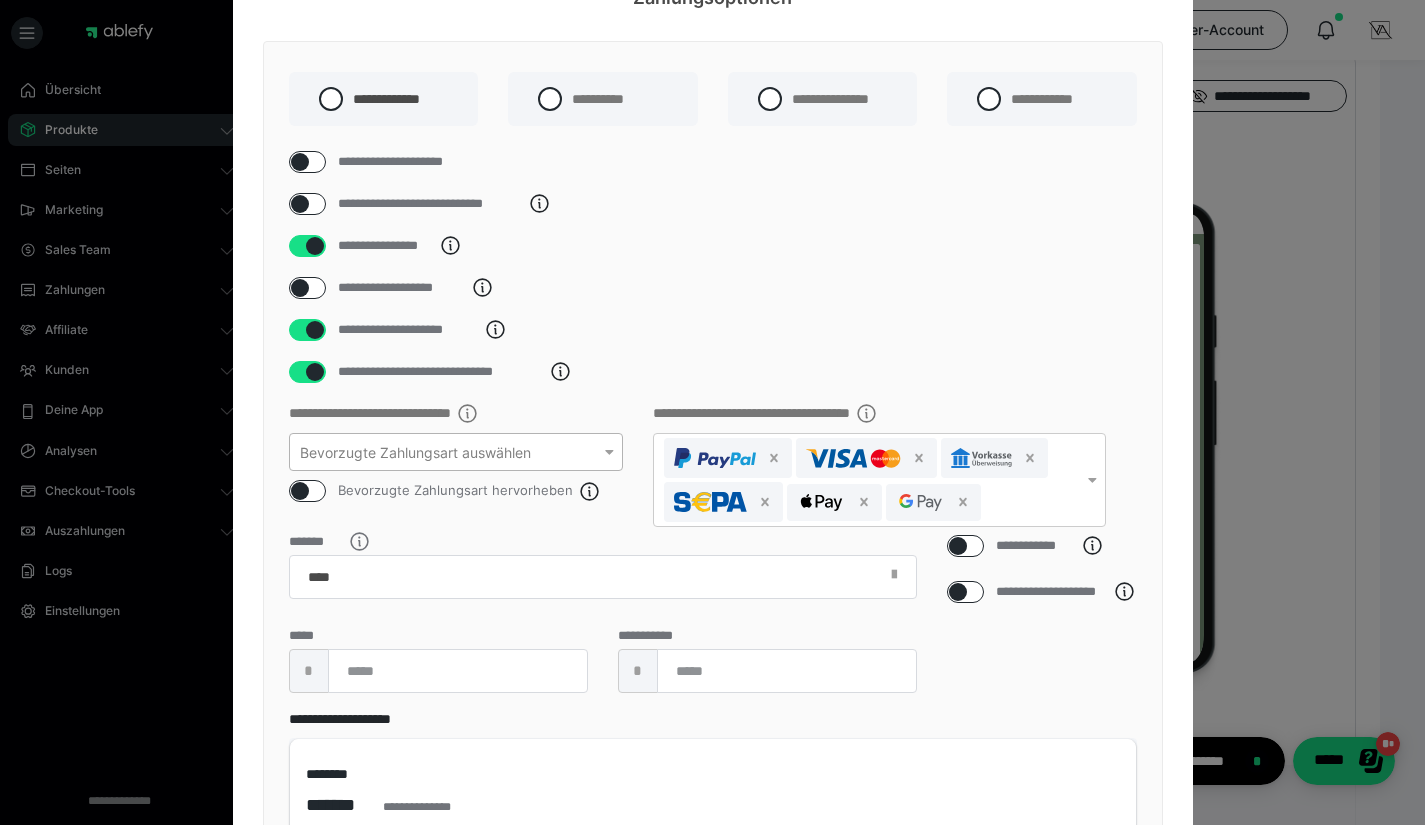 click on "**********" at bounding box center [713, 246] 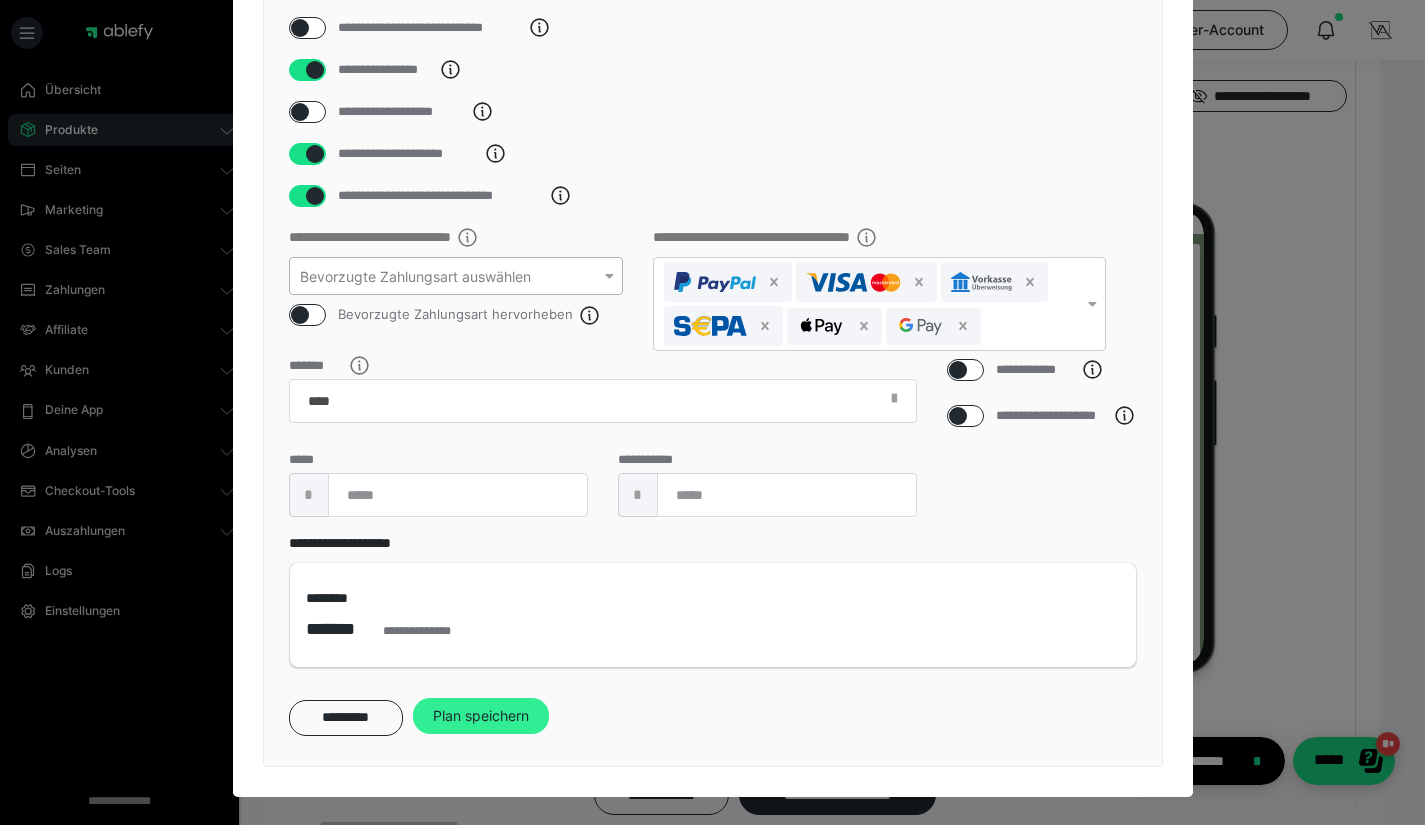 click on "Plan speichern" at bounding box center (481, 716) 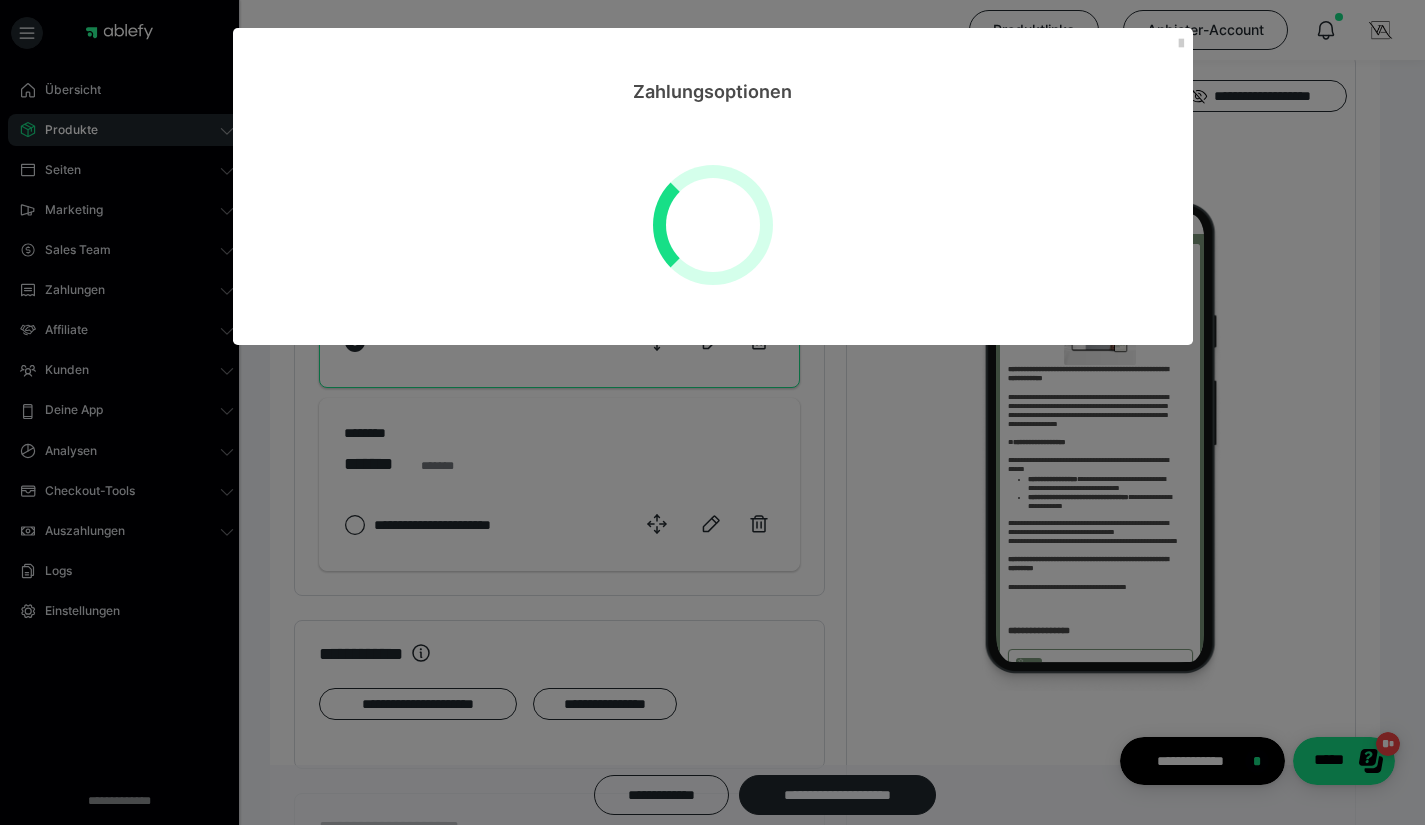scroll, scrollTop: 0, scrollLeft: 0, axis: both 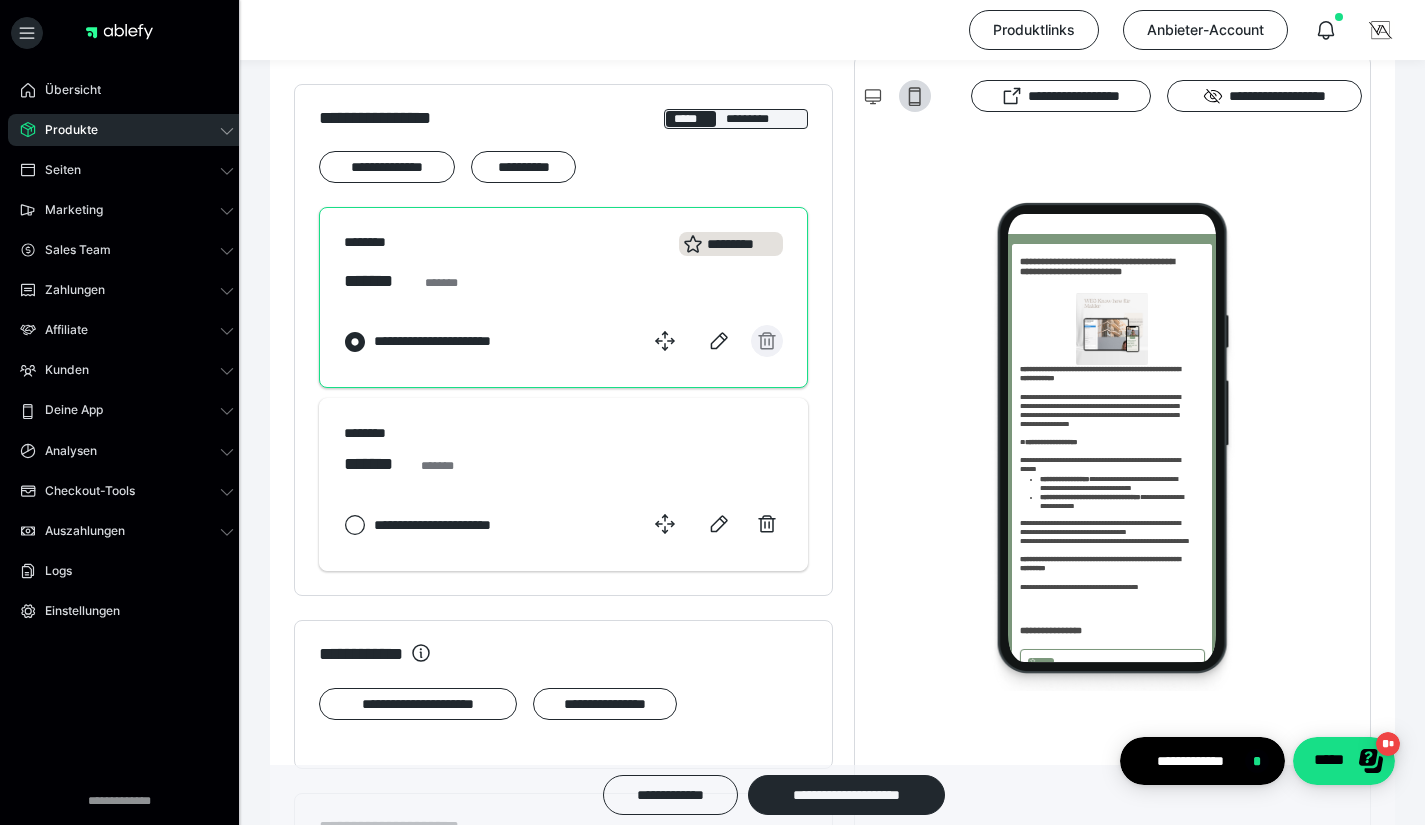 click 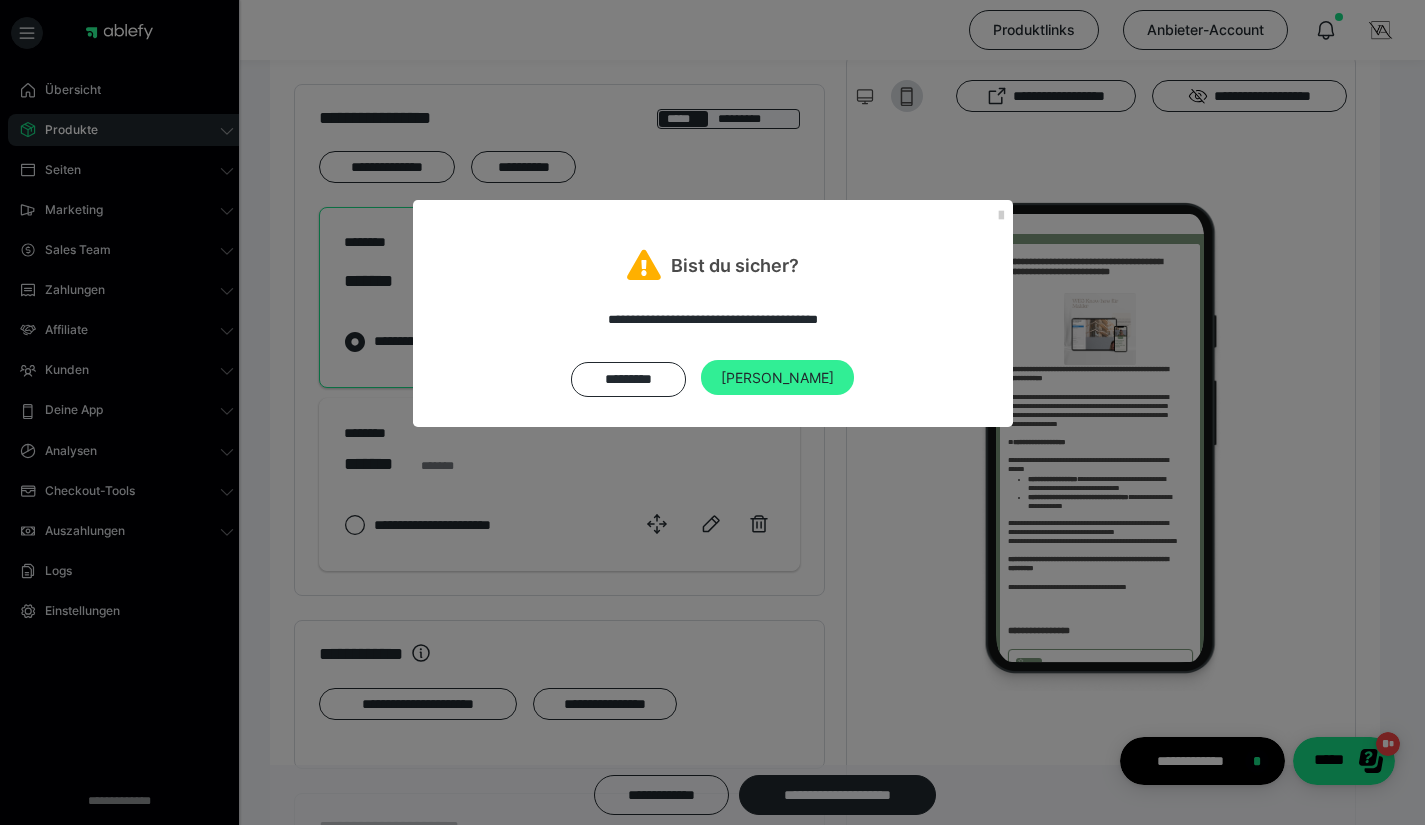 click on "[PERSON_NAME]" at bounding box center (777, 378) 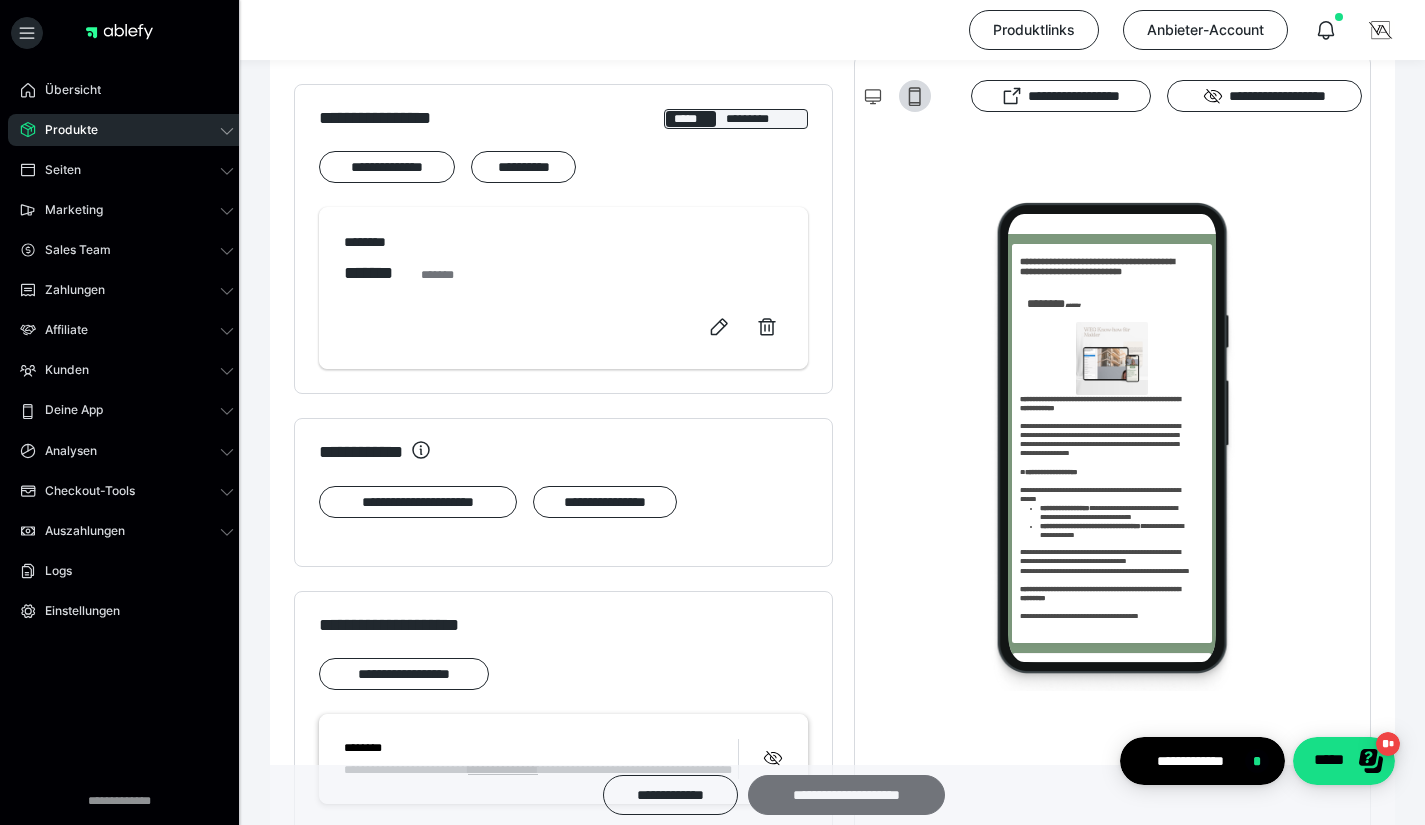 click on "**********" at bounding box center (846, 795) 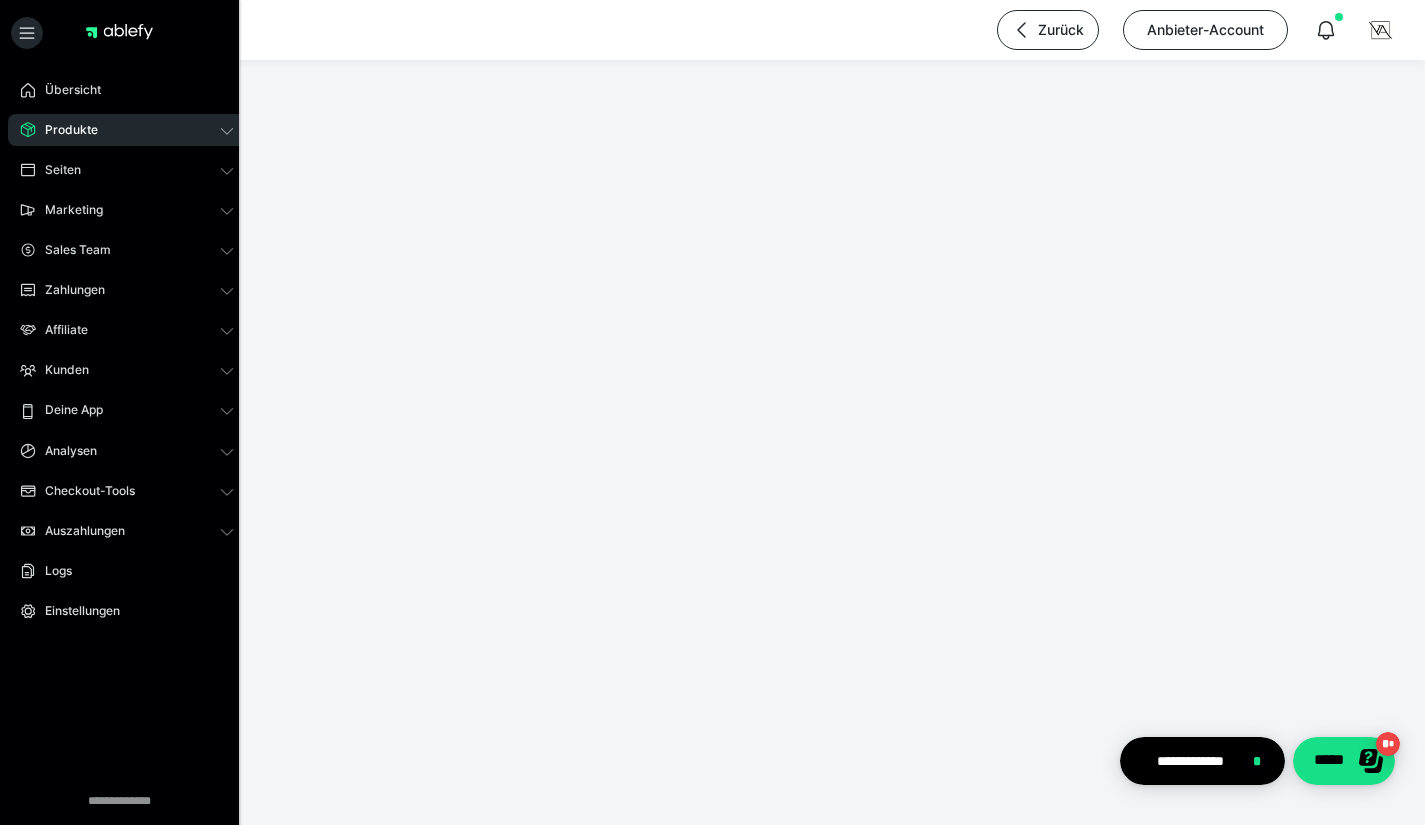 scroll, scrollTop: 220, scrollLeft: 0, axis: vertical 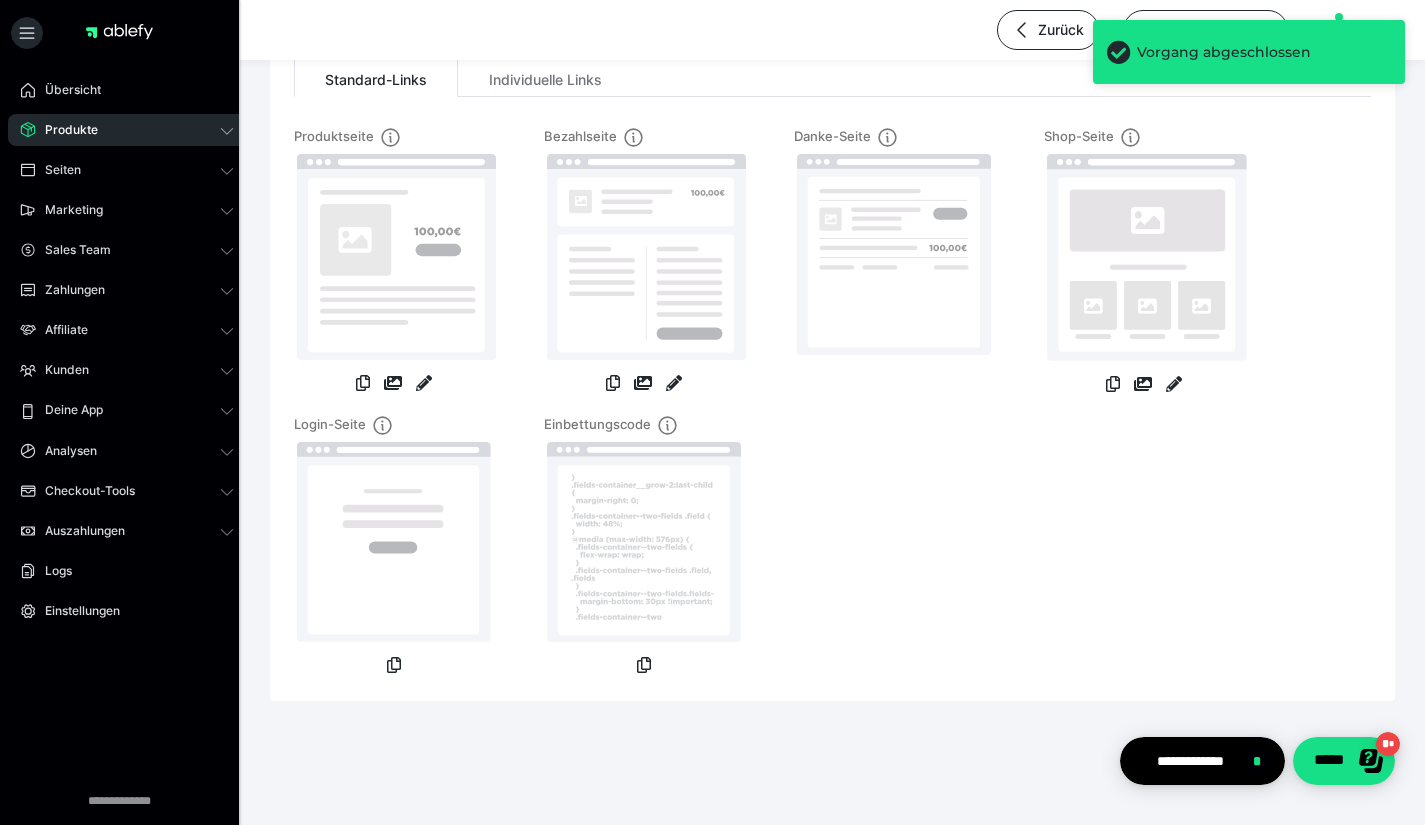 click on "Produkte" at bounding box center (127, 130) 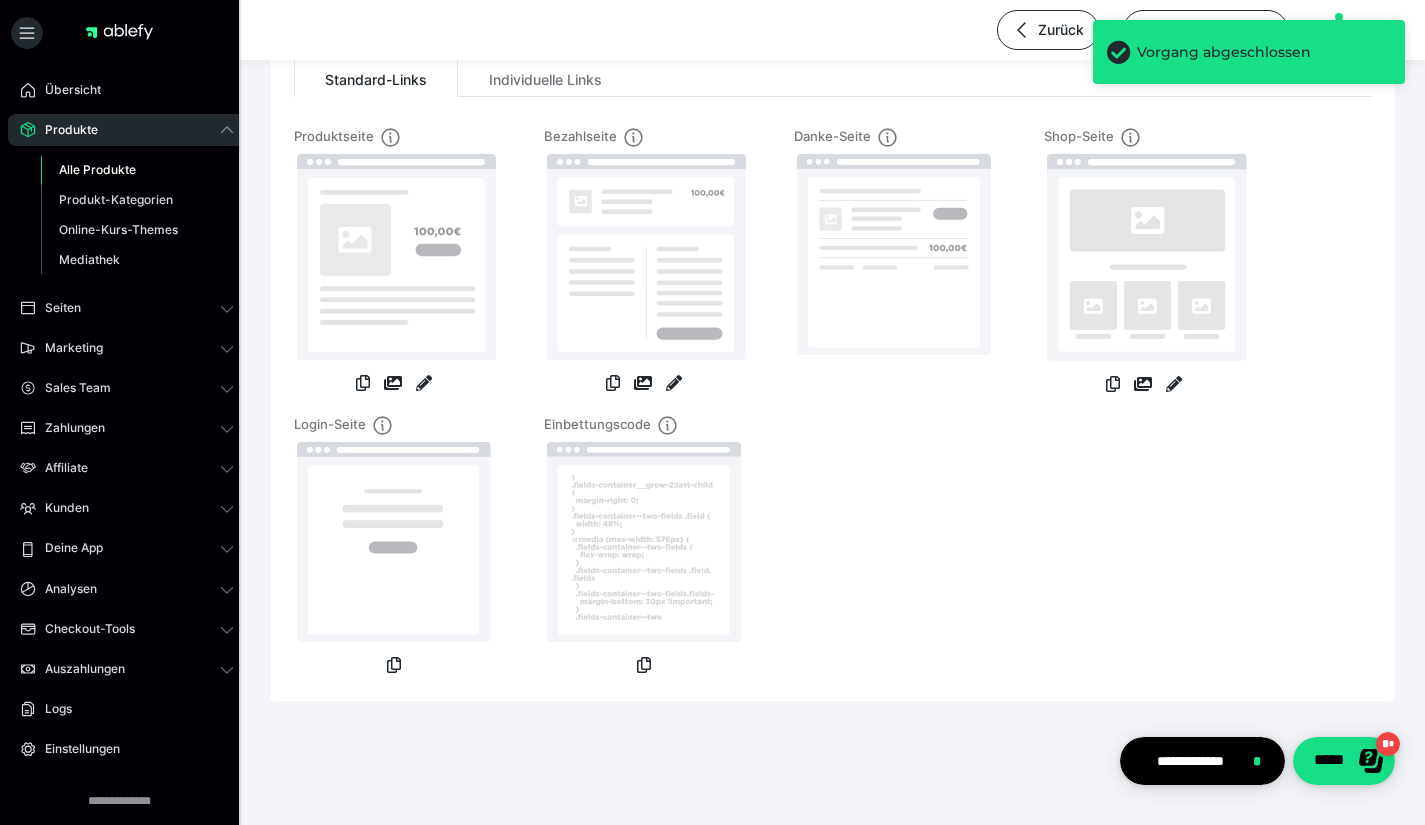click on "Alle Produkte" at bounding box center [97, 169] 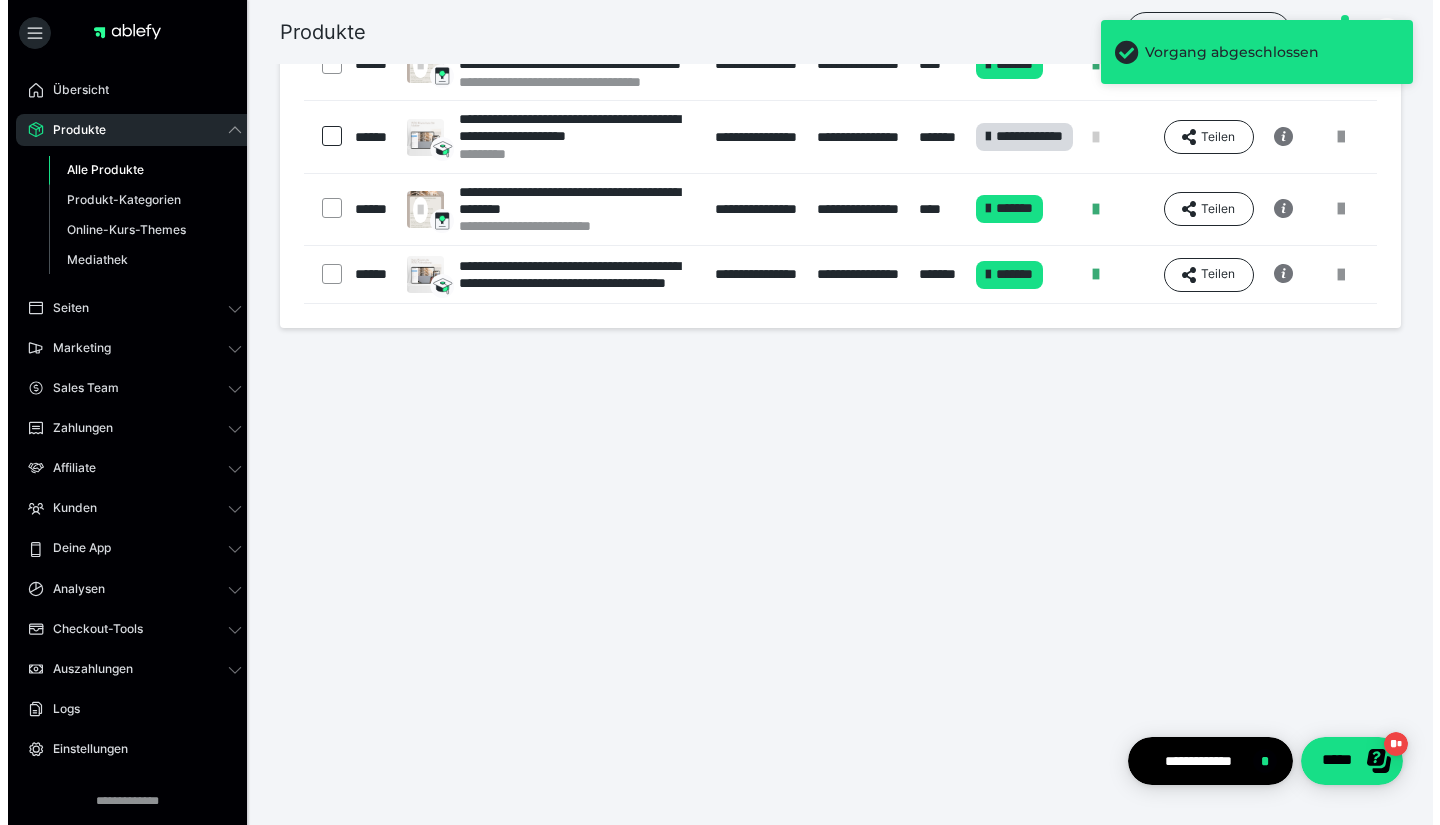 scroll, scrollTop: 0, scrollLeft: 0, axis: both 